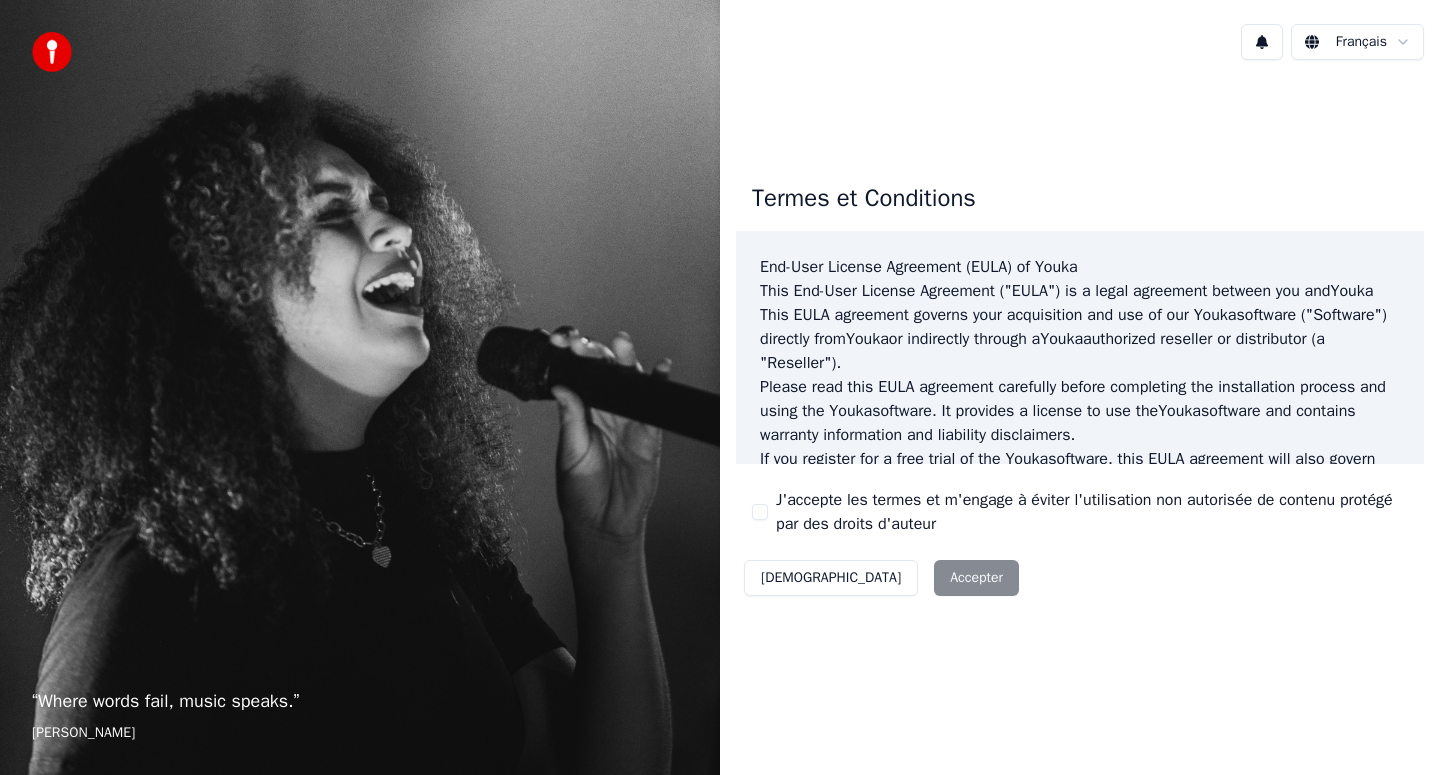 scroll, scrollTop: 0, scrollLeft: 0, axis: both 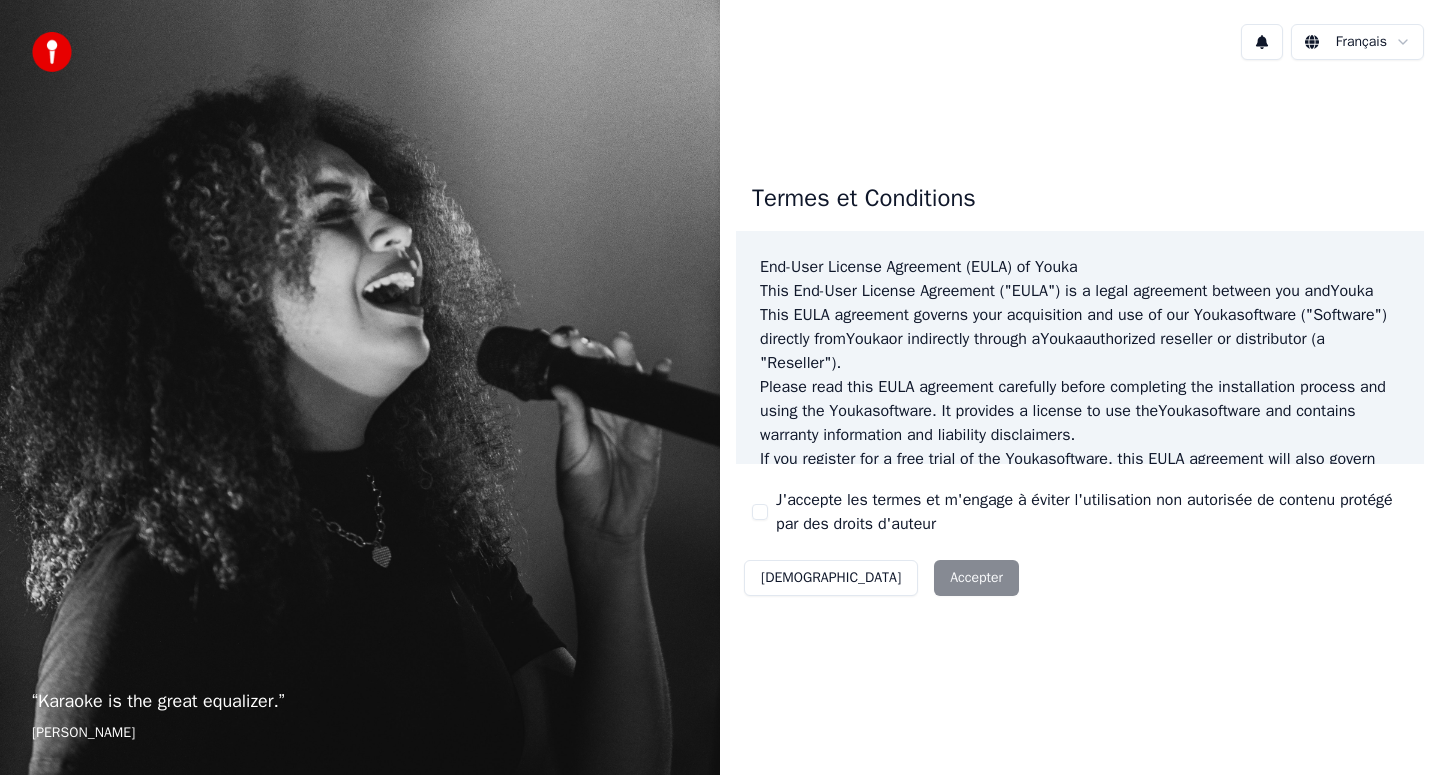 click on "Décliner Accepter" at bounding box center [881, 578] 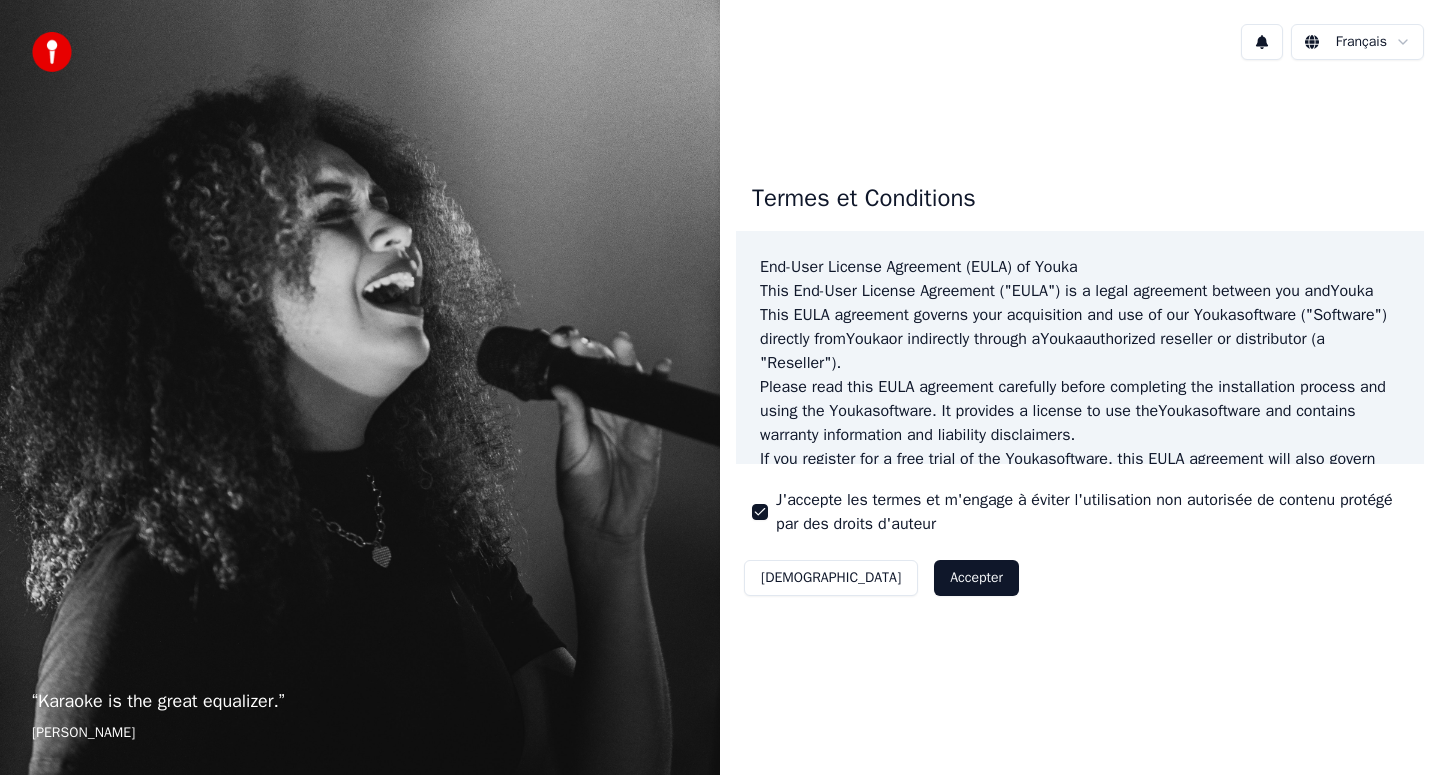 click on "Accepter" at bounding box center (976, 578) 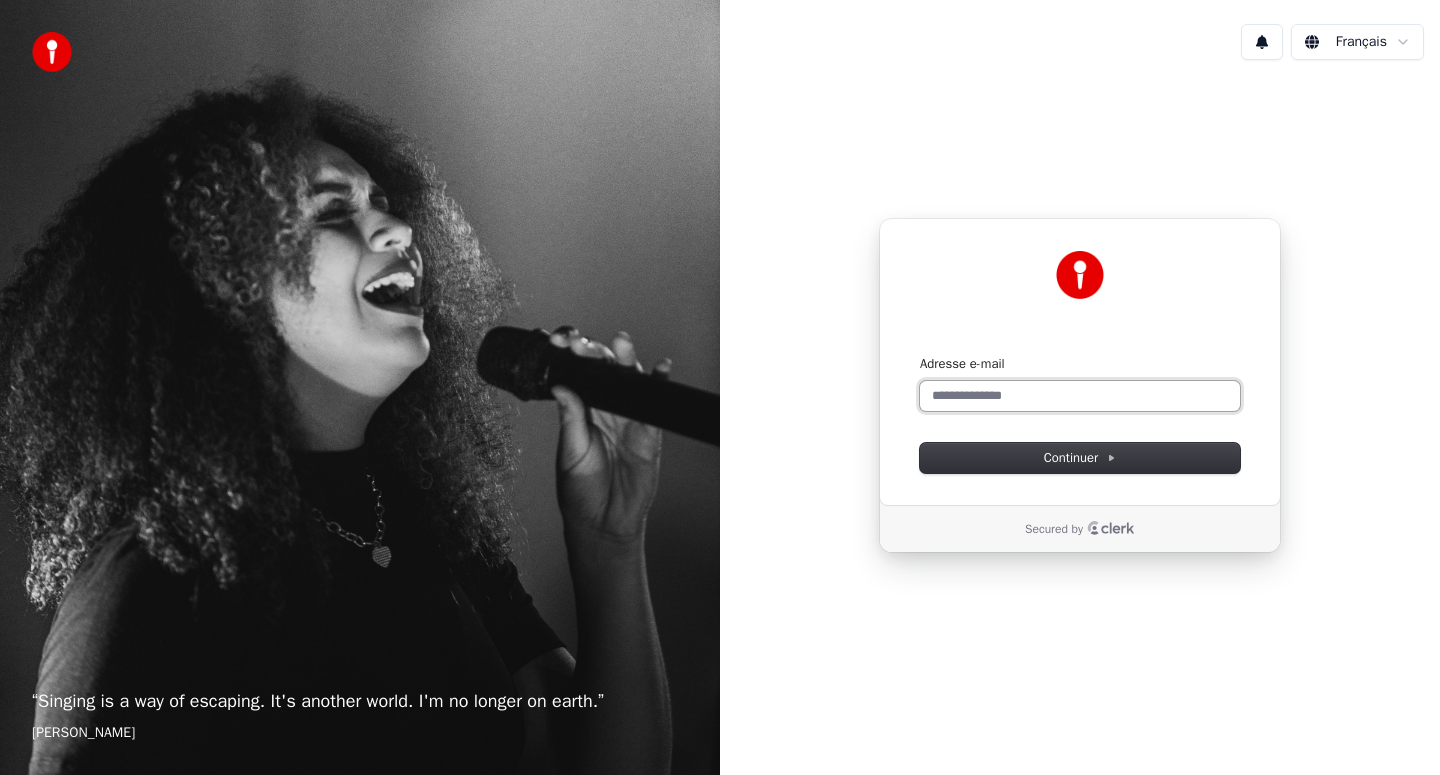 click on "Adresse e-mail" at bounding box center (1080, 396) 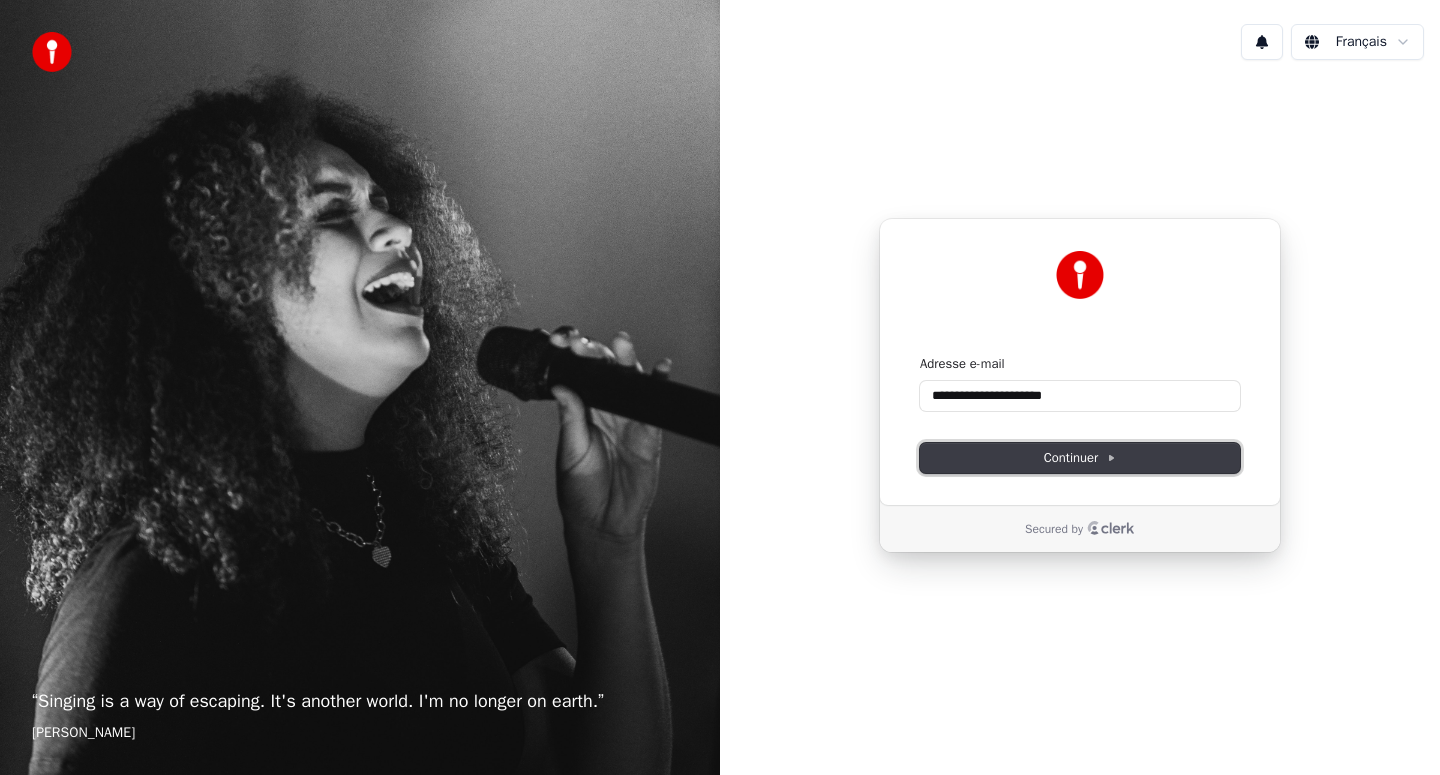 click on "Continuer" at bounding box center (1080, 458) 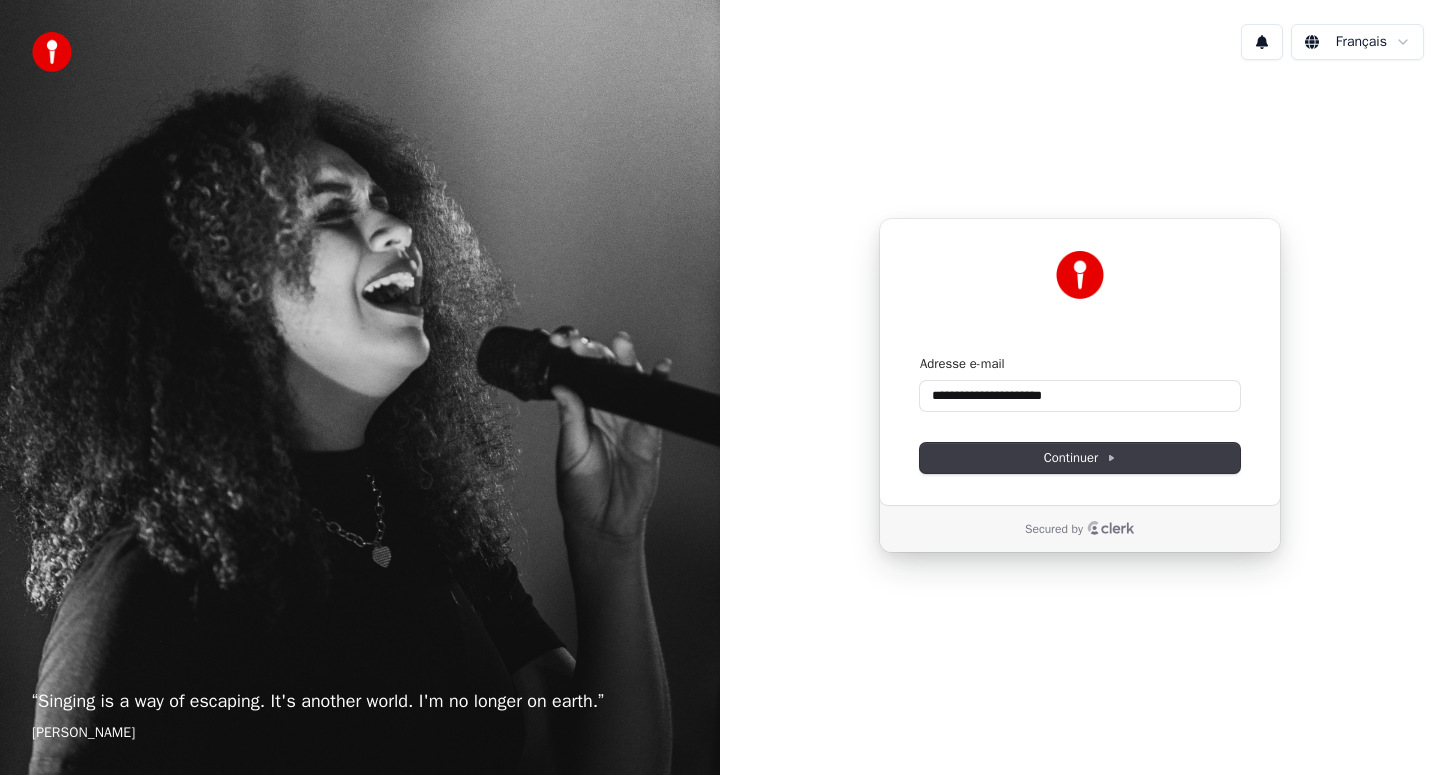 type on "**********" 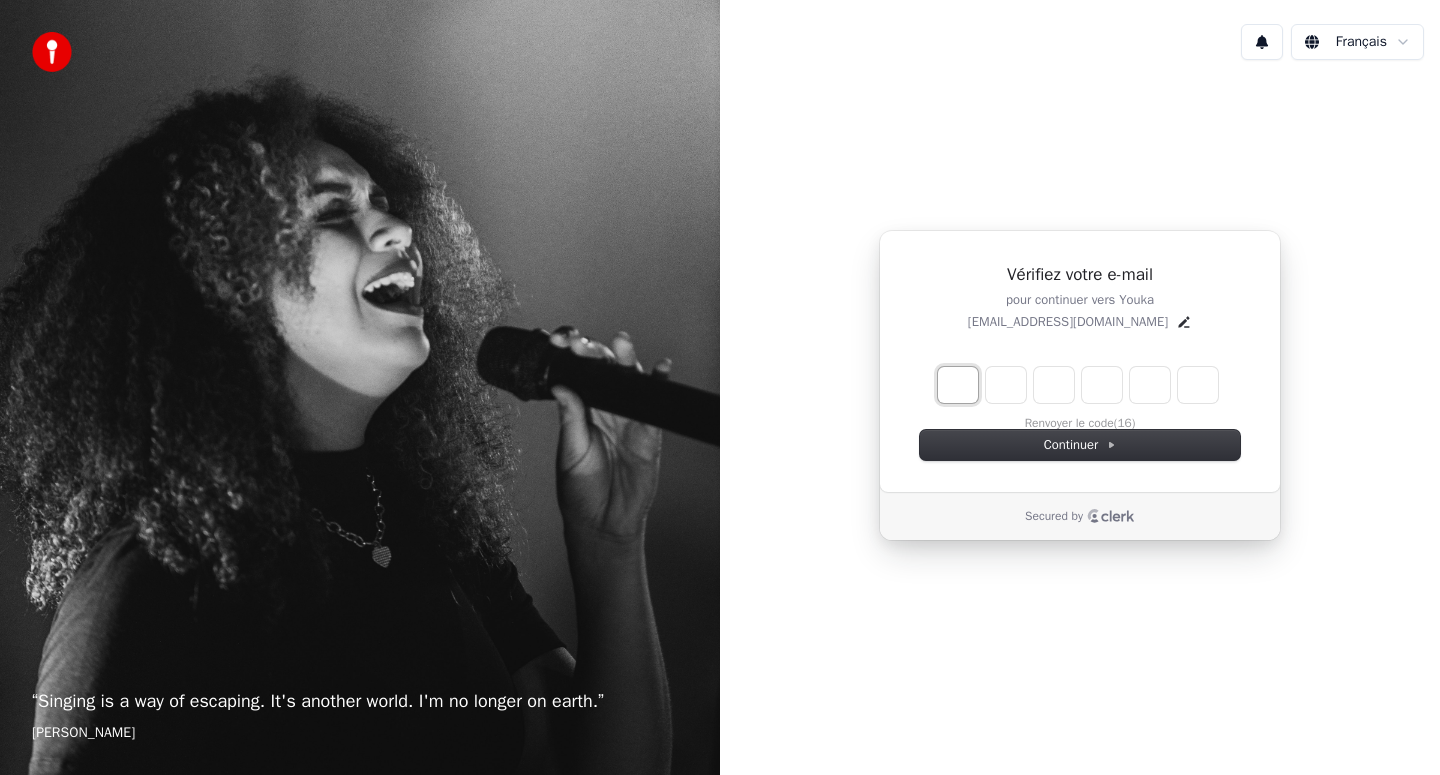 type on "*" 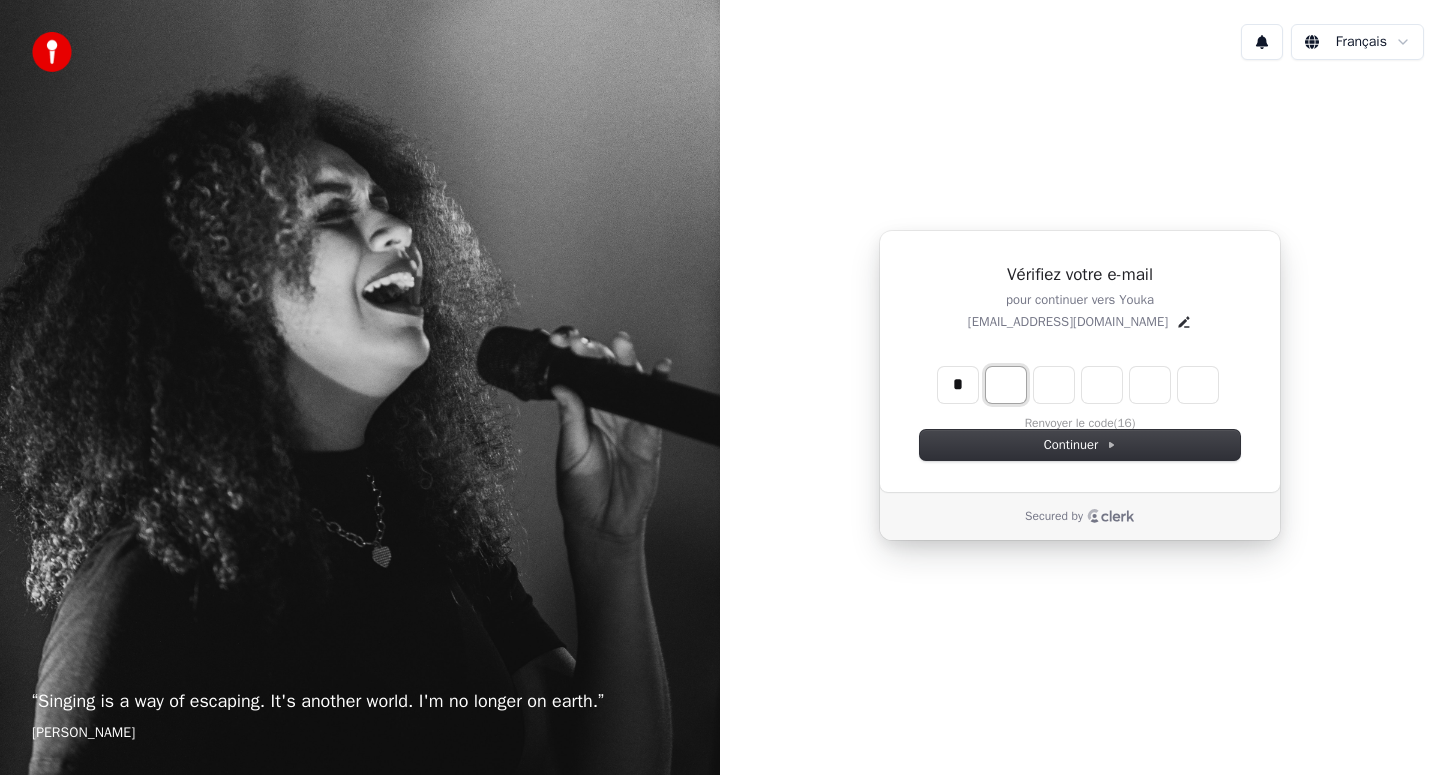 type on "*" 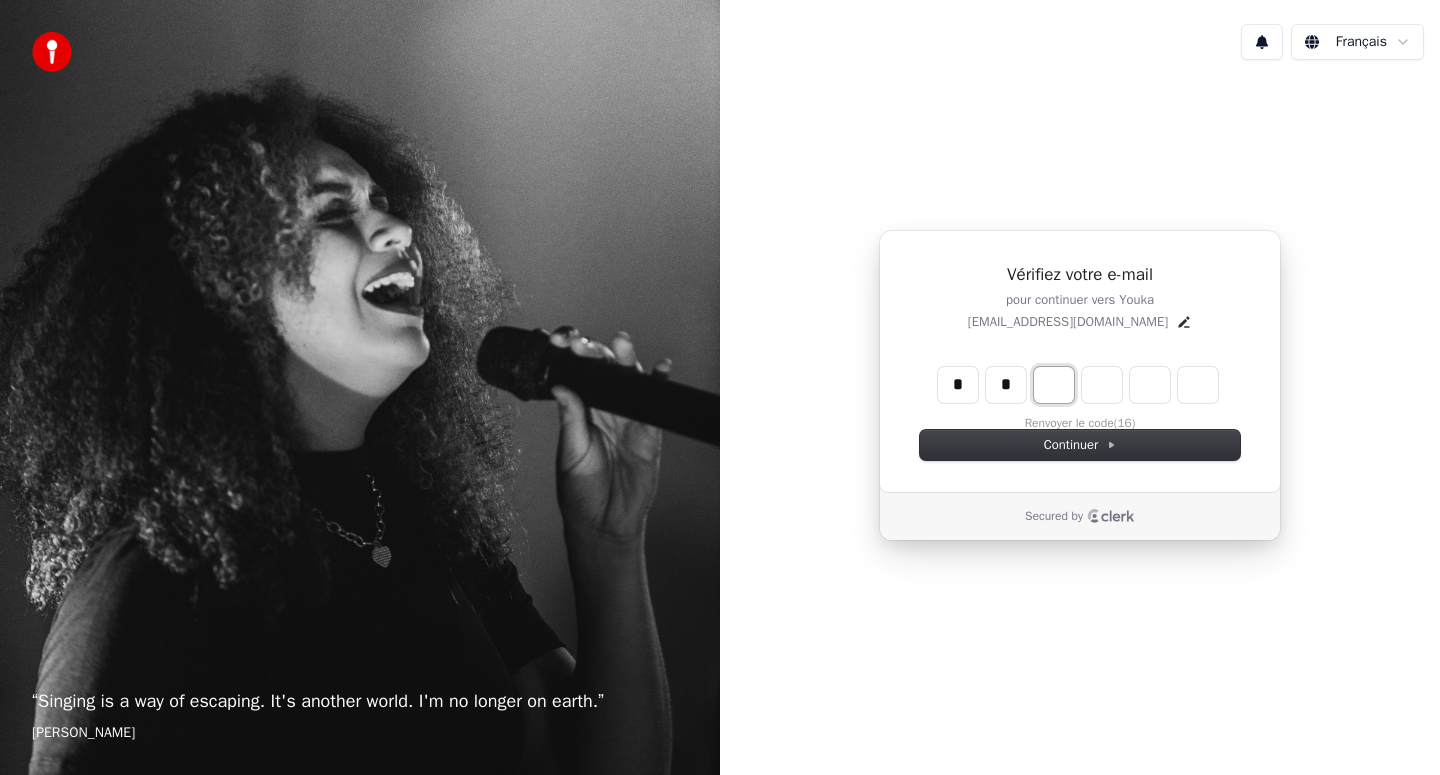 type on "**" 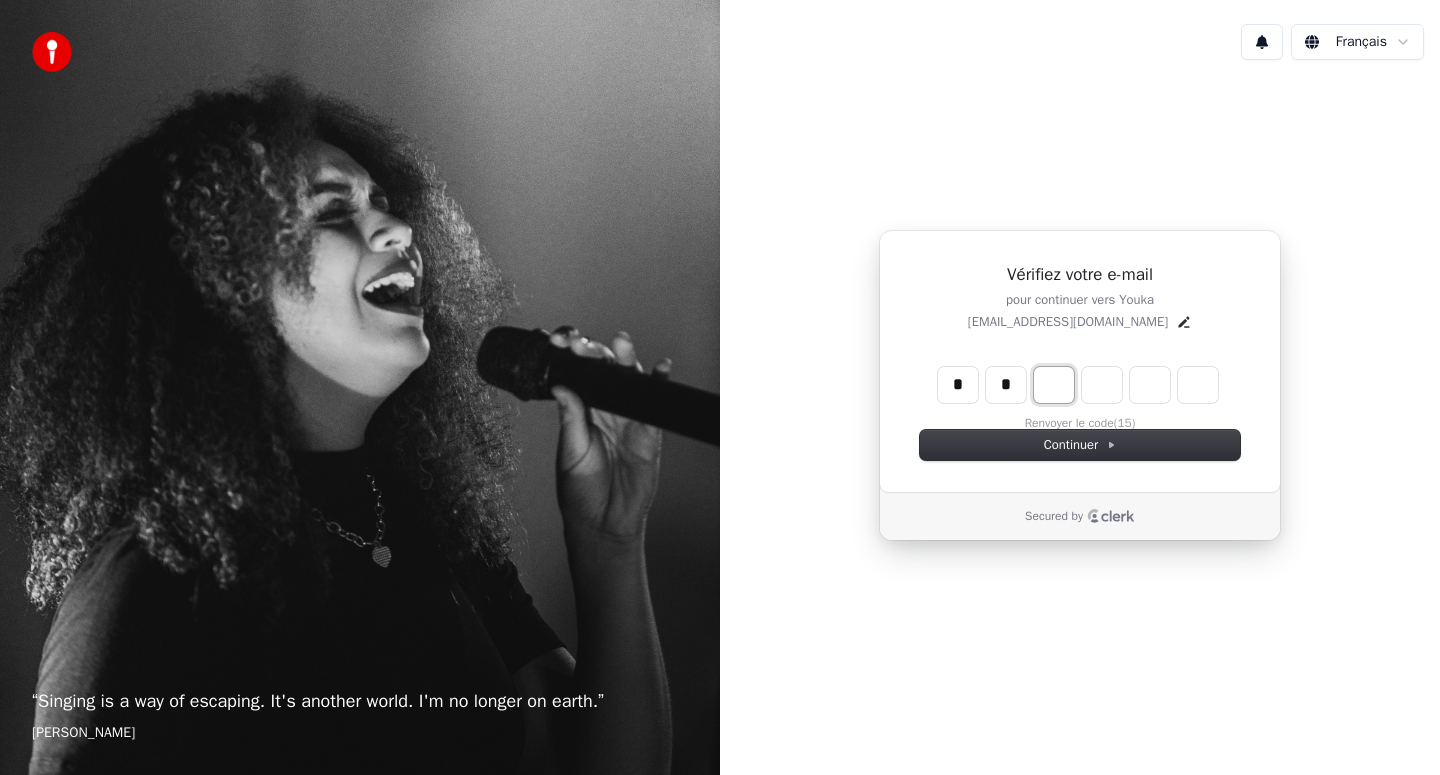 type on "*" 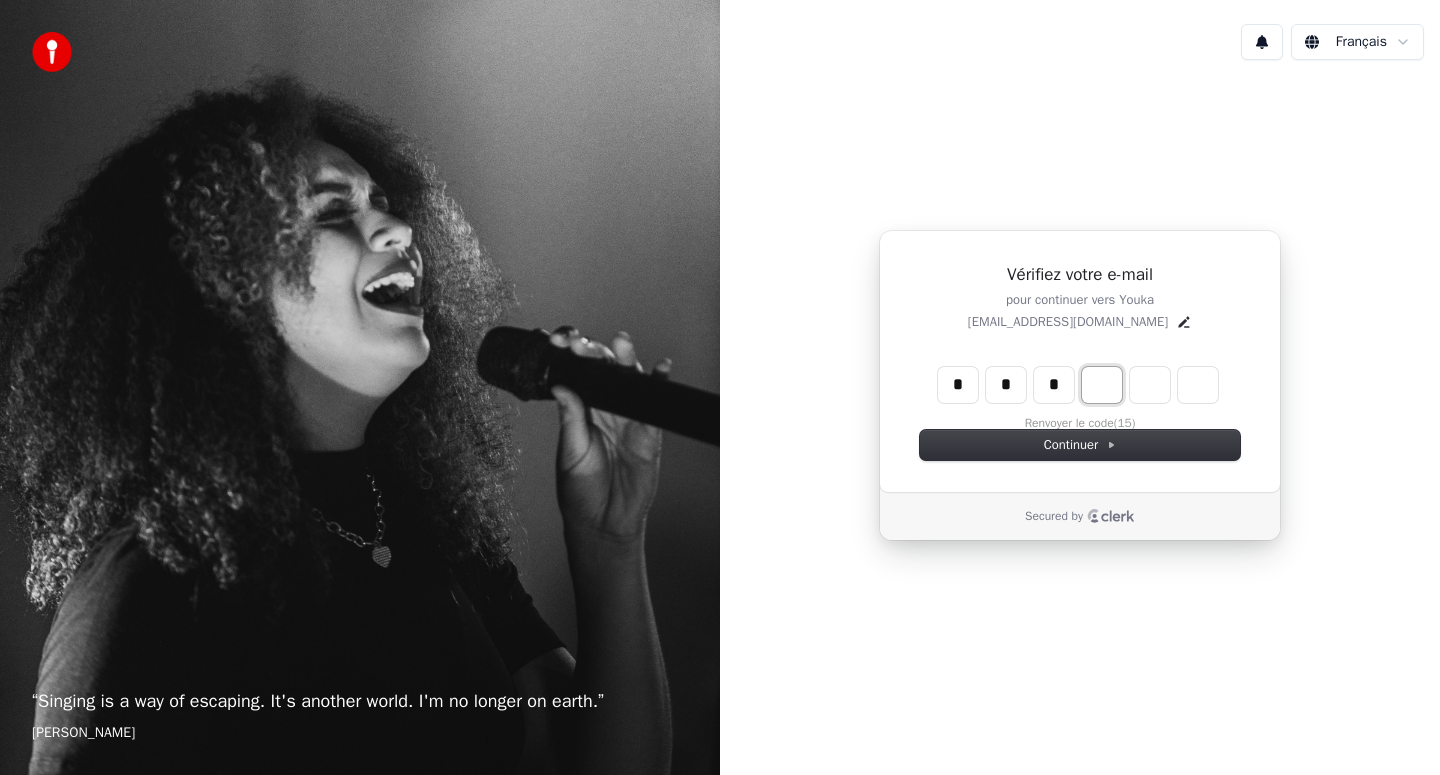 type on "***" 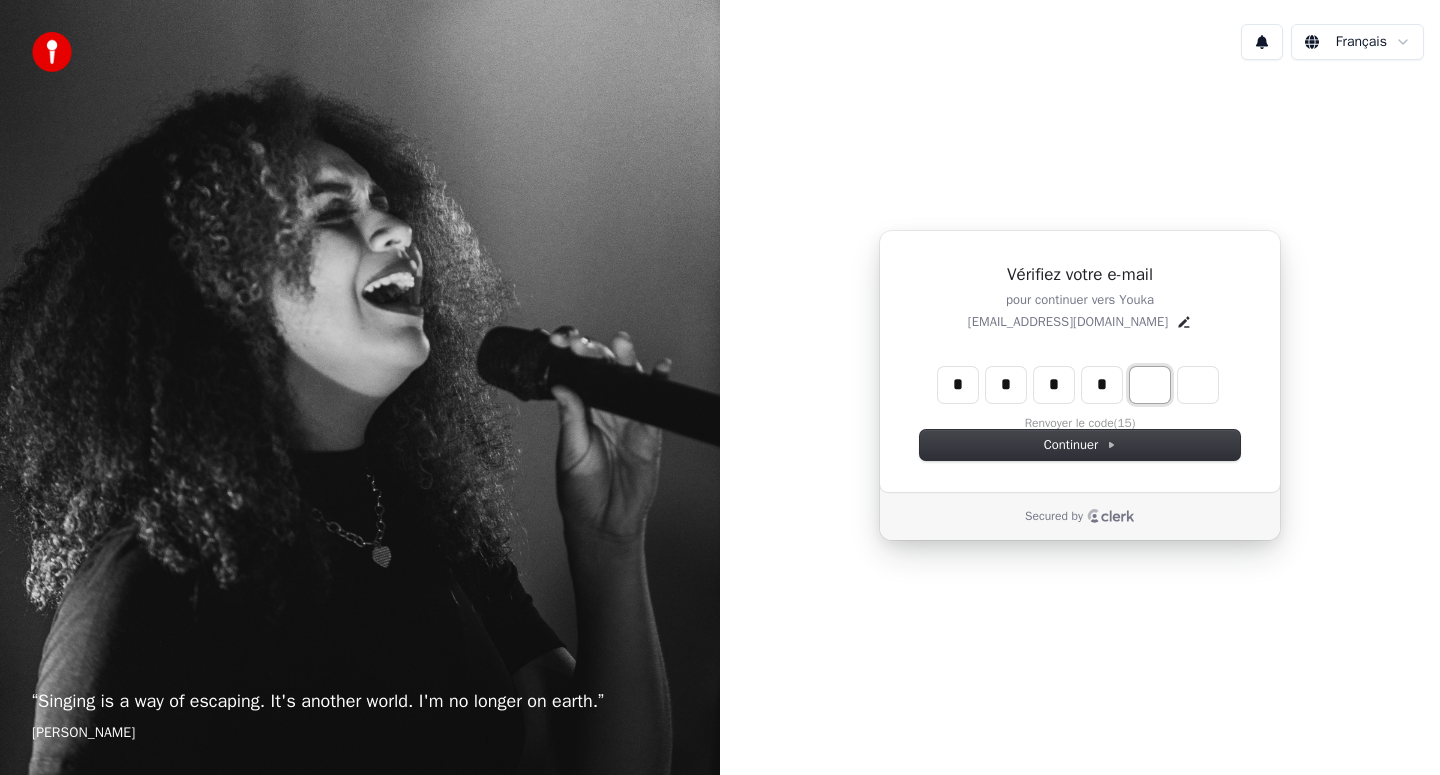 type on "****" 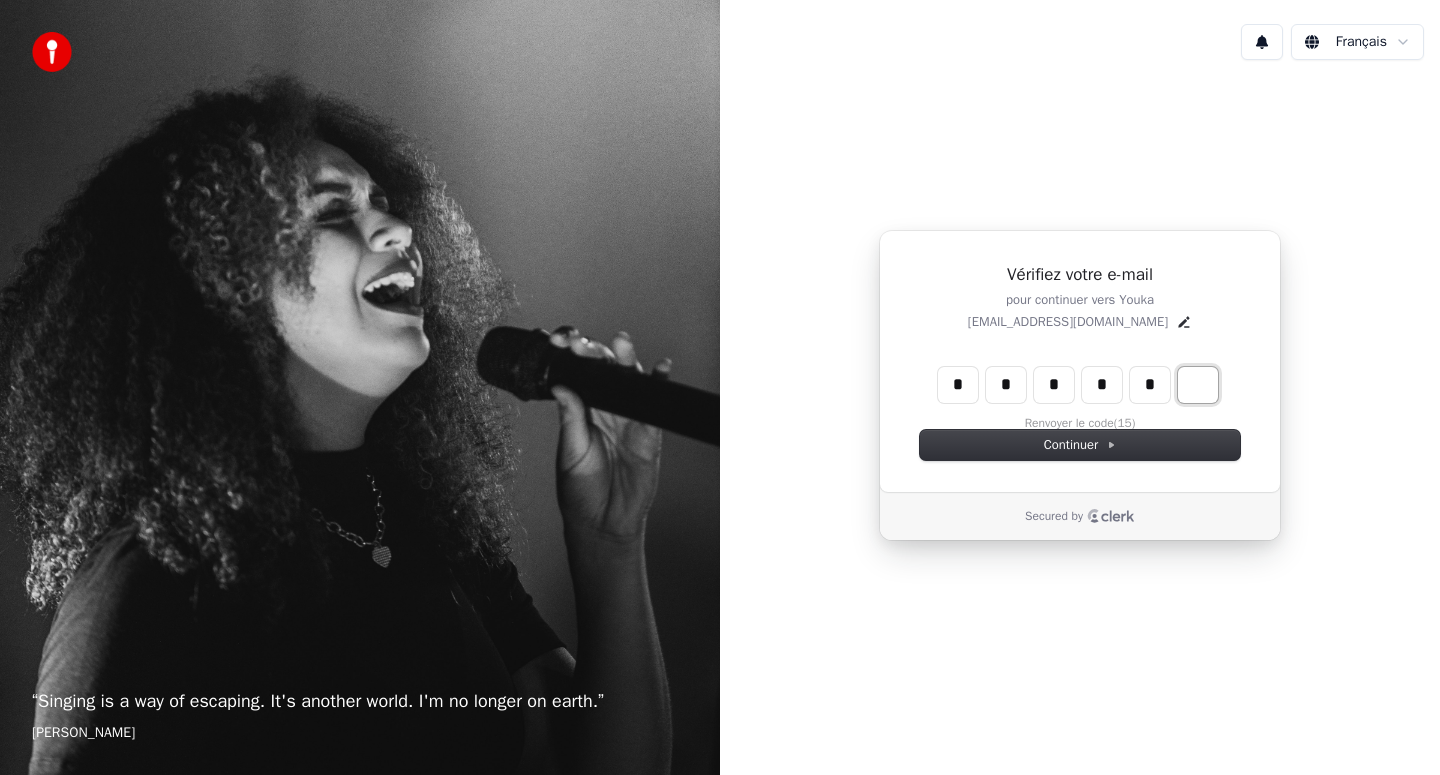 type on "*****" 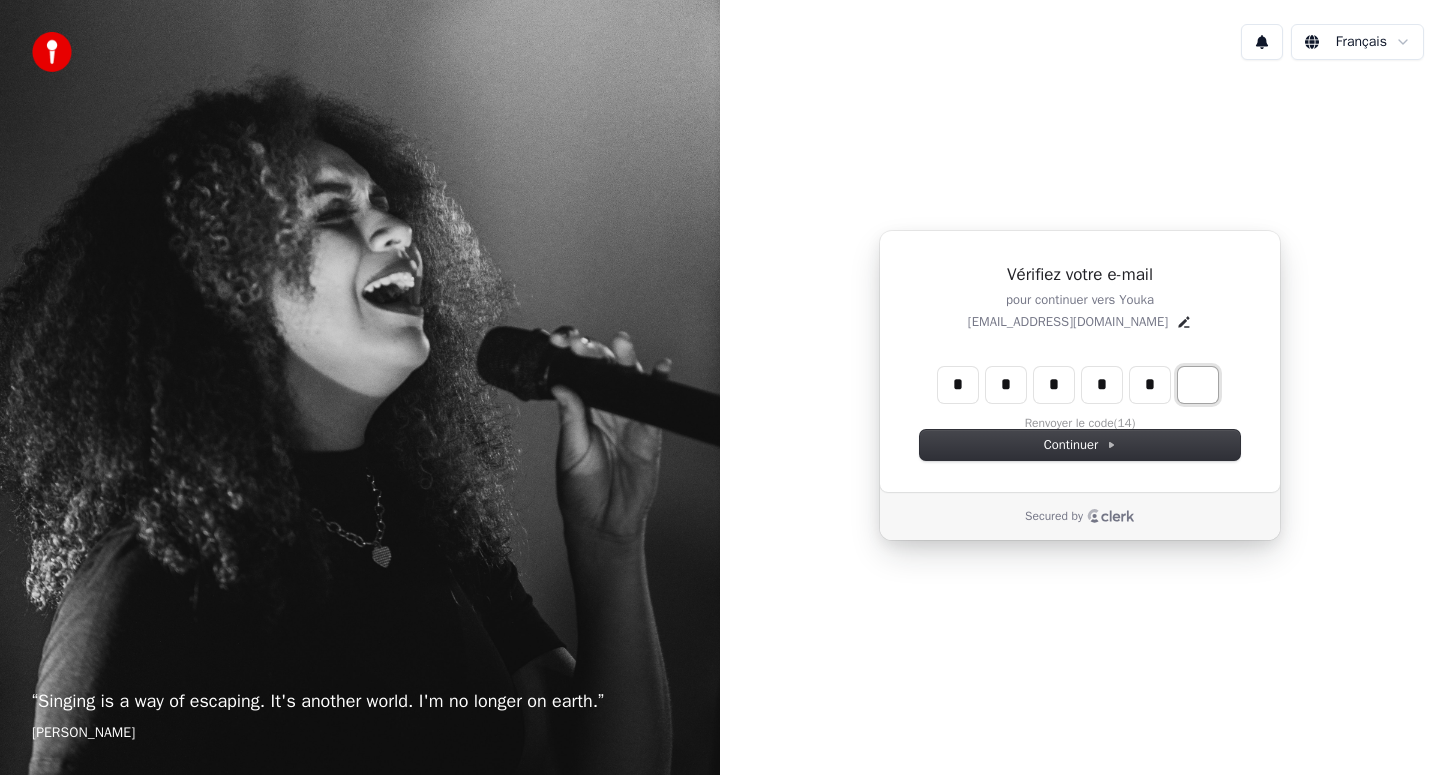 type on "*" 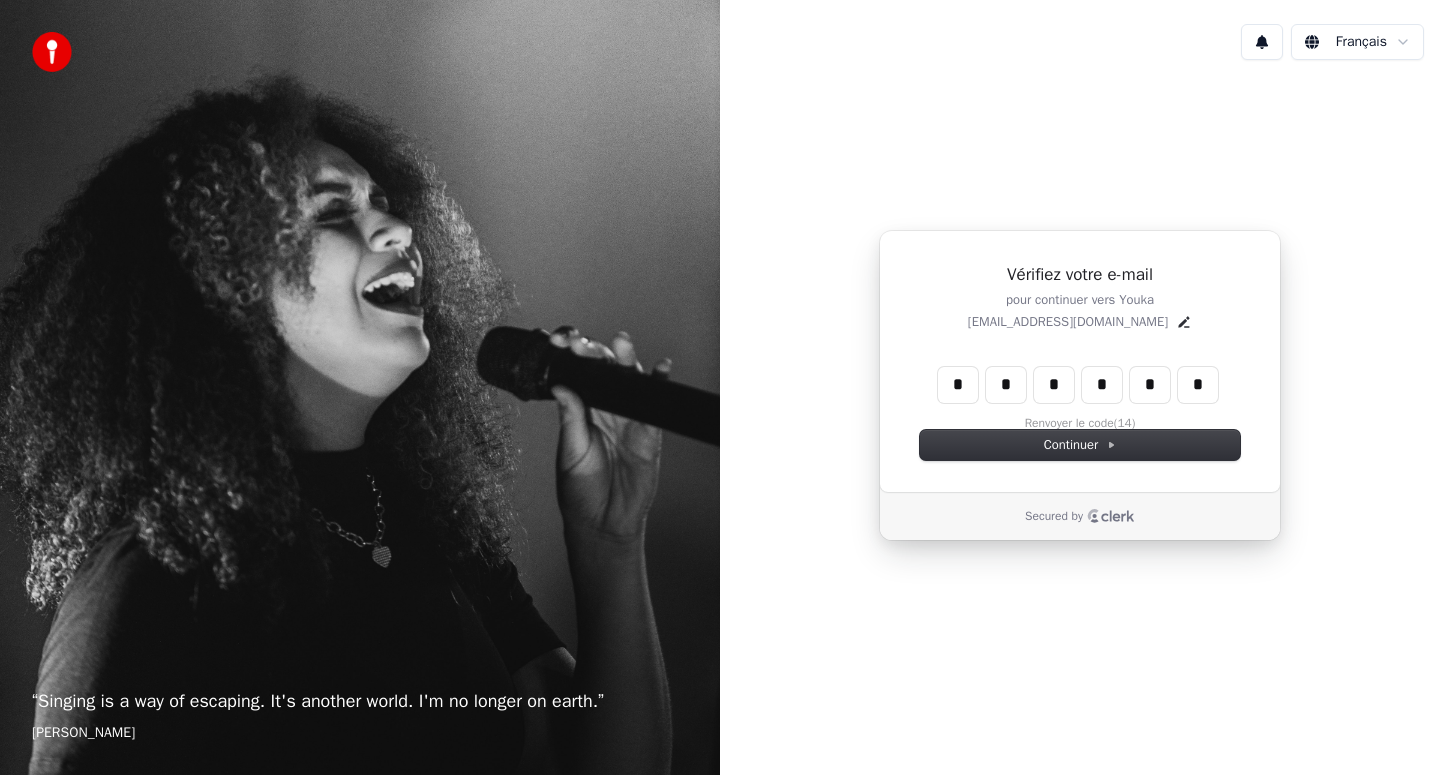 type on "******" 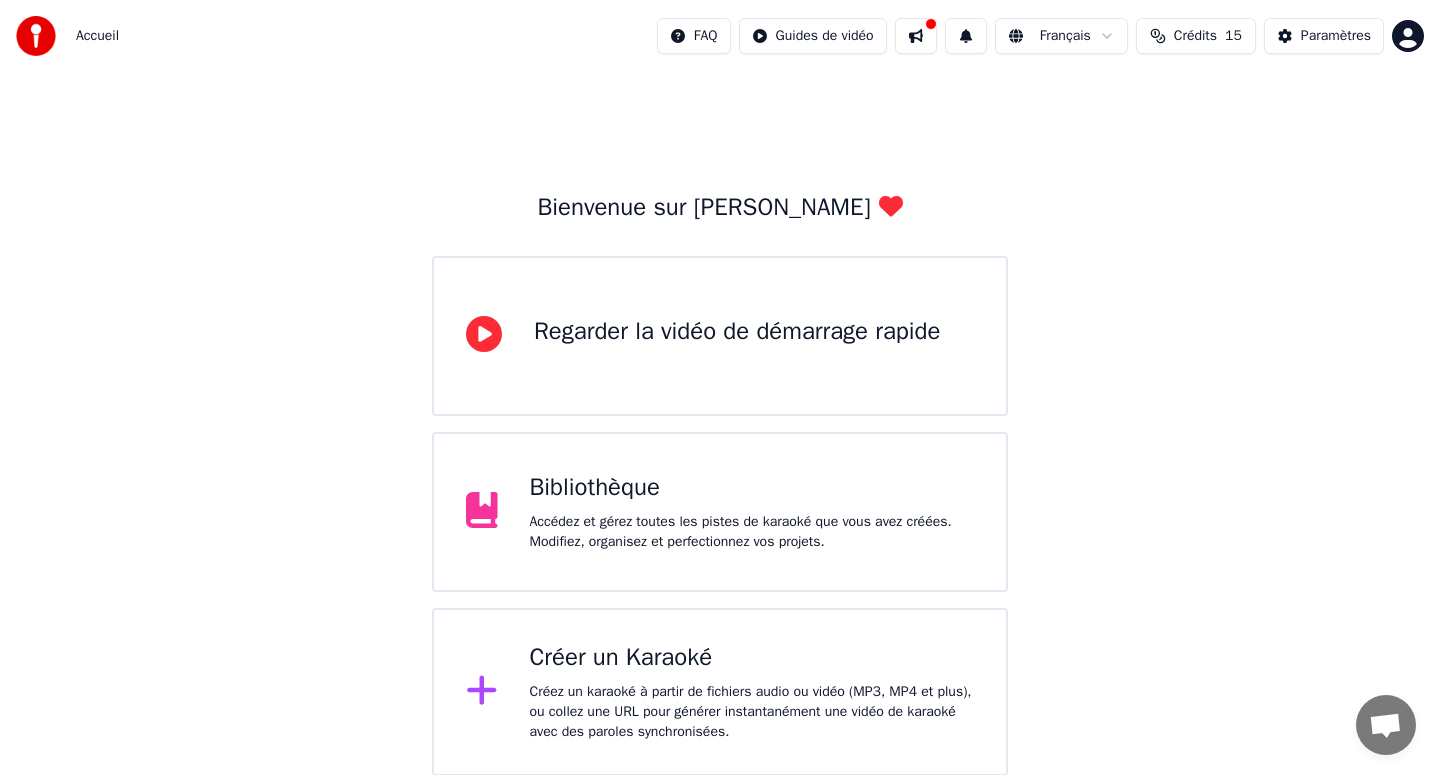 scroll, scrollTop: 1, scrollLeft: 0, axis: vertical 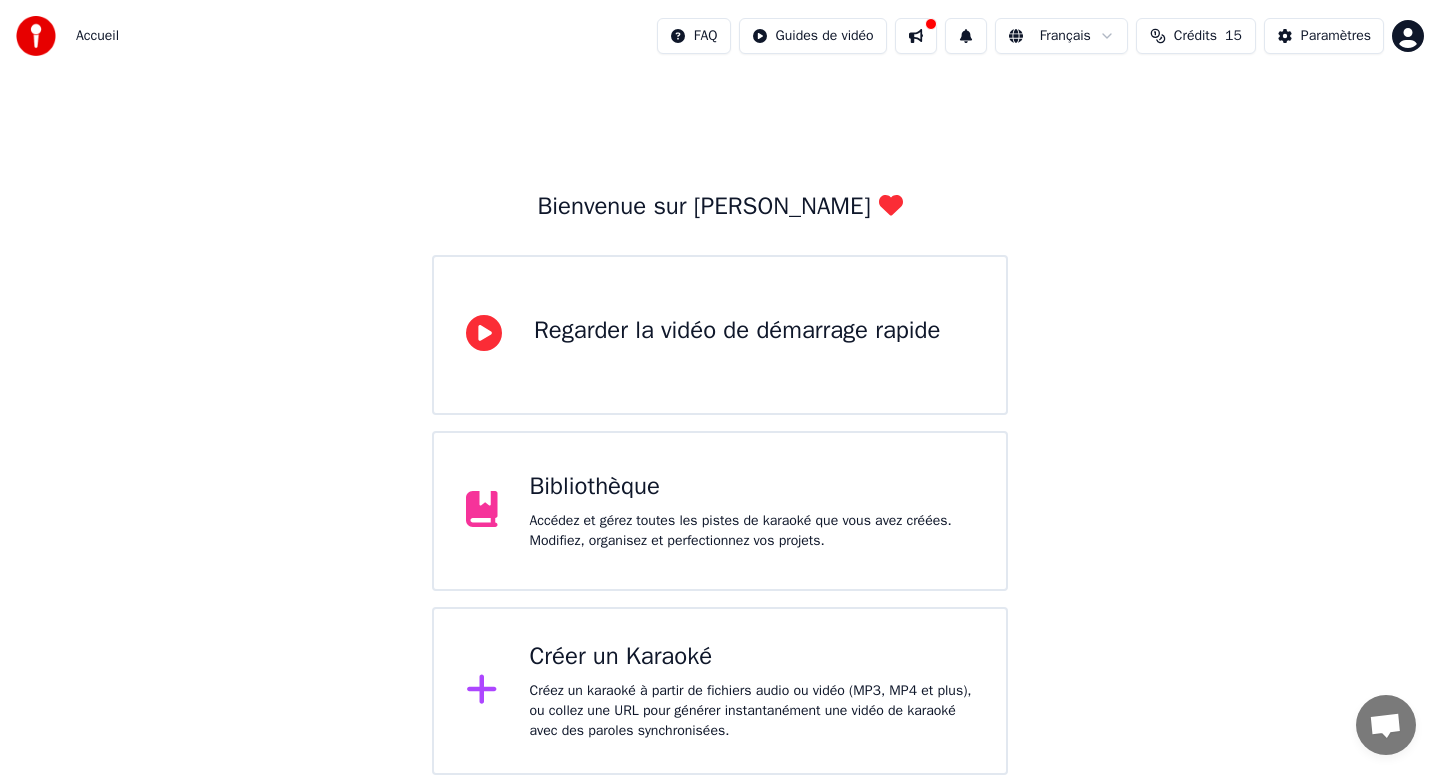 click on "Créez un karaoké à partir de fichiers audio ou vidéo (MP3, MP4 et plus), ou collez une URL pour générer instantanément une vidéo de karaoké avec des paroles synchronisées." at bounding box center (752, 711) 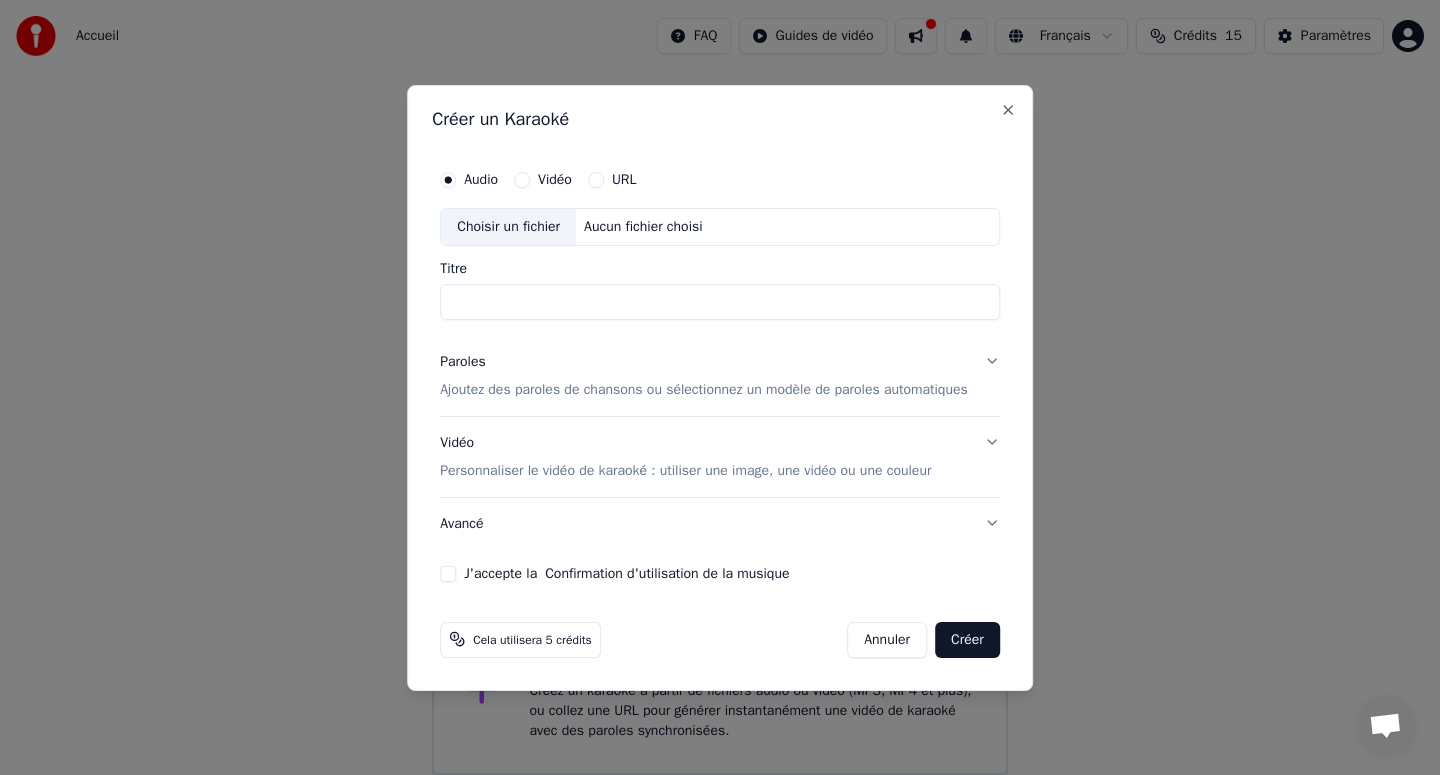 click on "Vidéo" at bounding box center (522, 180) 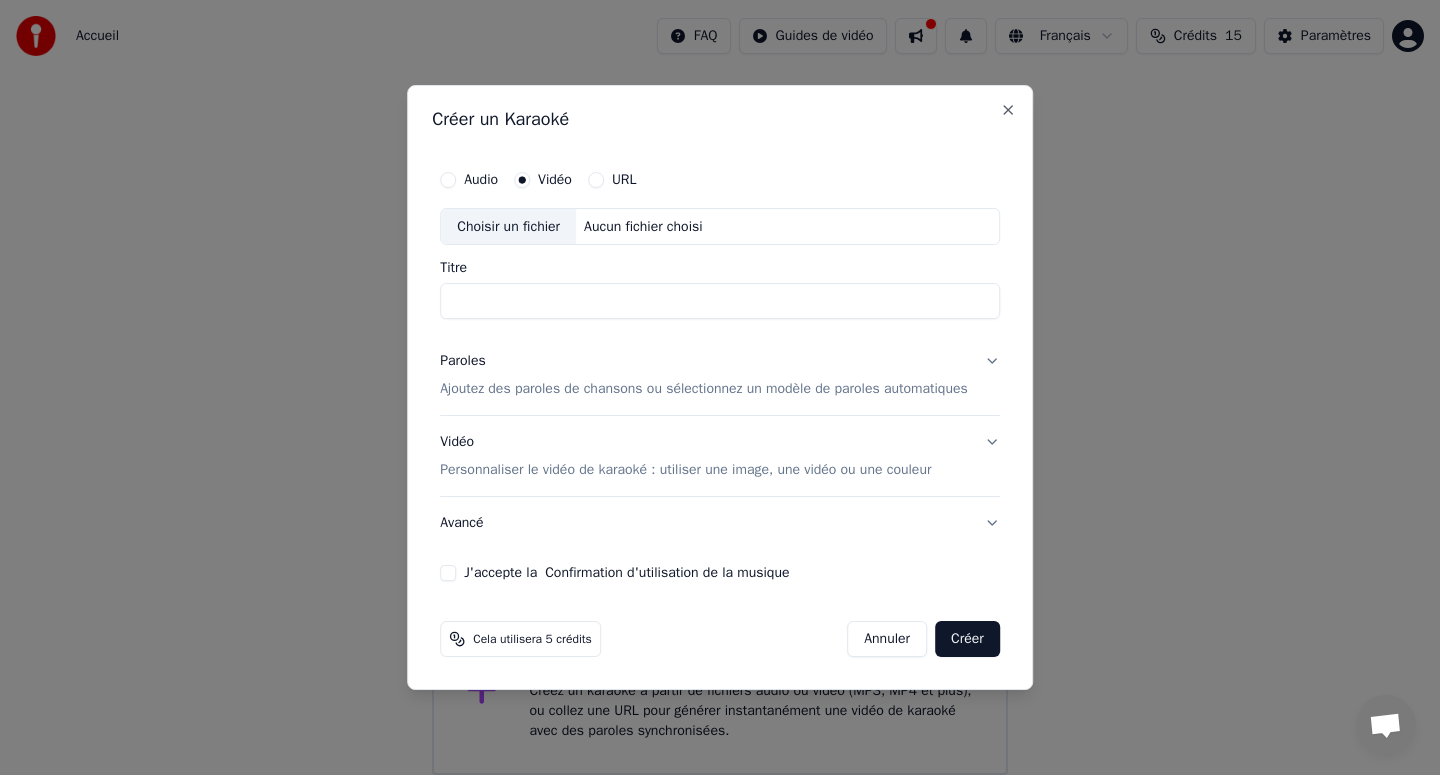 click on "Choisir un fichier" at bounding box center (508, 227) 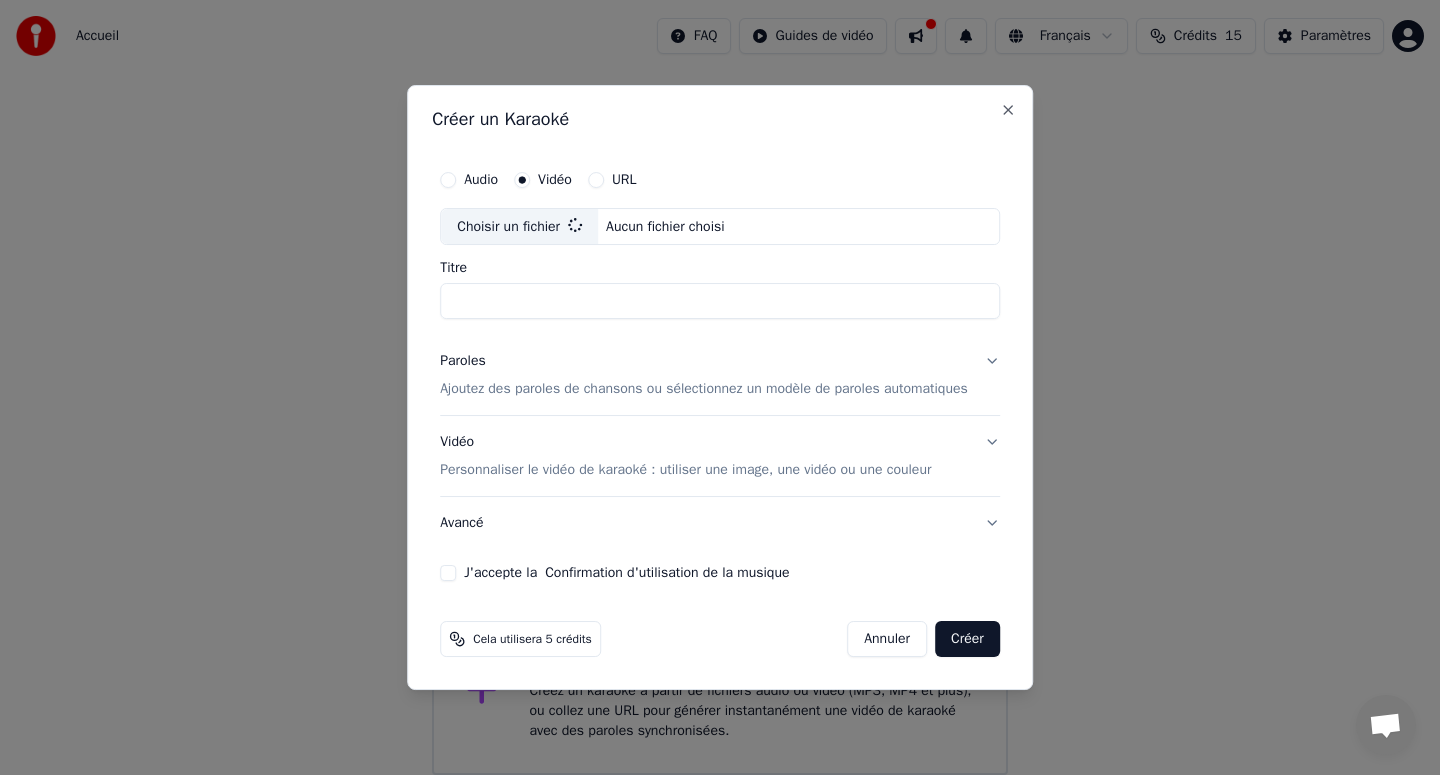 type on "**********" 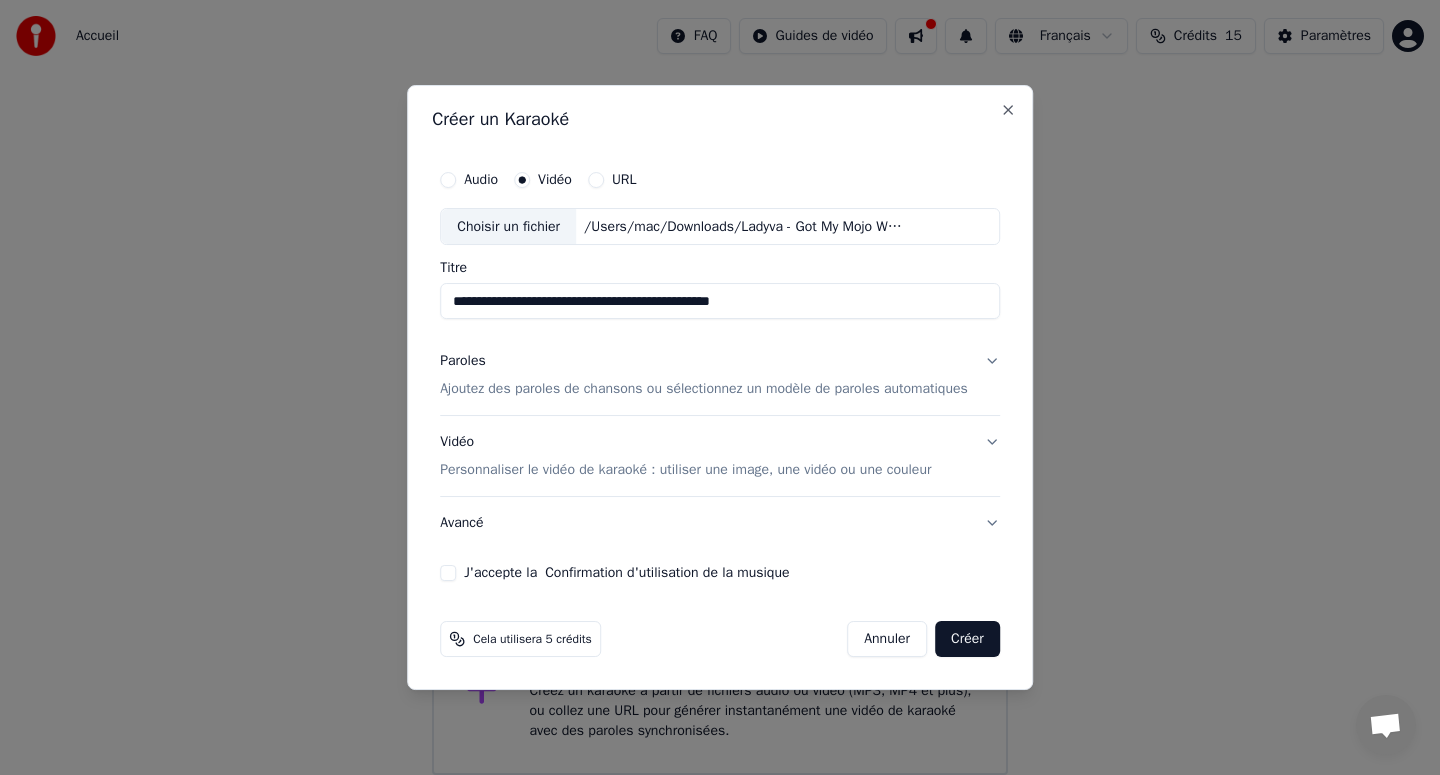 click on "Paroles Ajoutez des paroles de chansons ou sélectionnez un modèle de paroles automatiques" at bounding box center [720, 376] 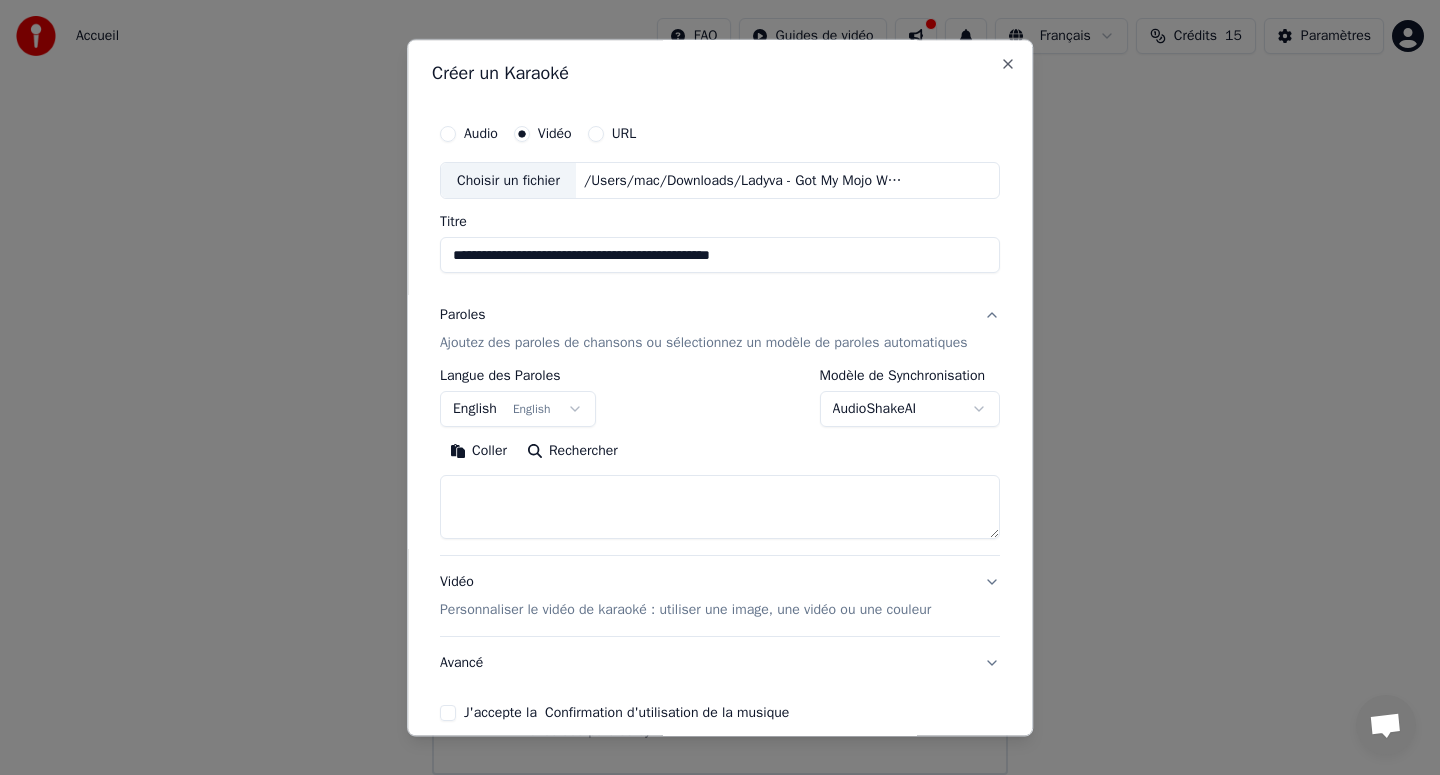 click on "Paroles Ajoutez des paroles de chansons ou sélectionnez un modèle de paroles automatiques" at bounding box center [720, 330] 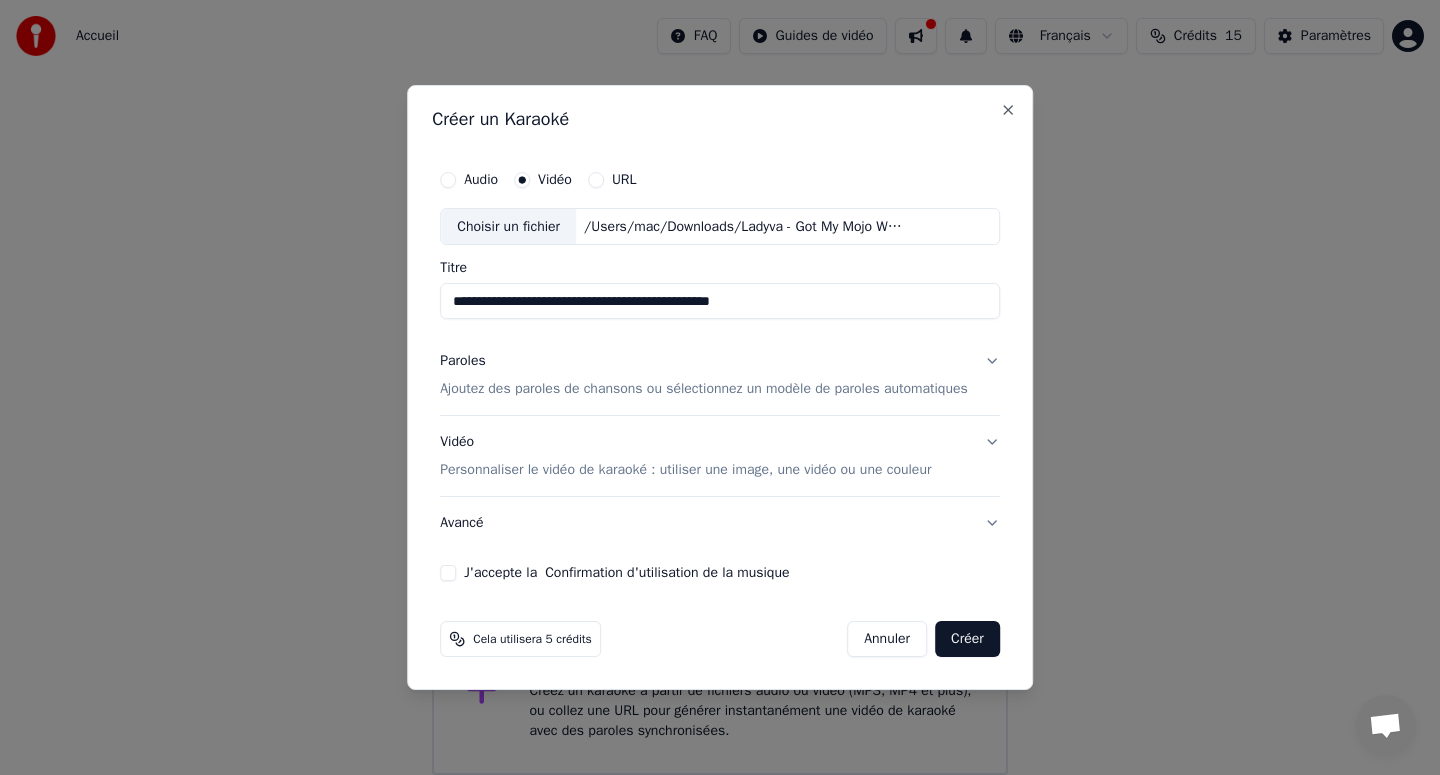 click on "J'accepte la   Confirmation d'utilisation de la musique" at bounding box center [448, 573] 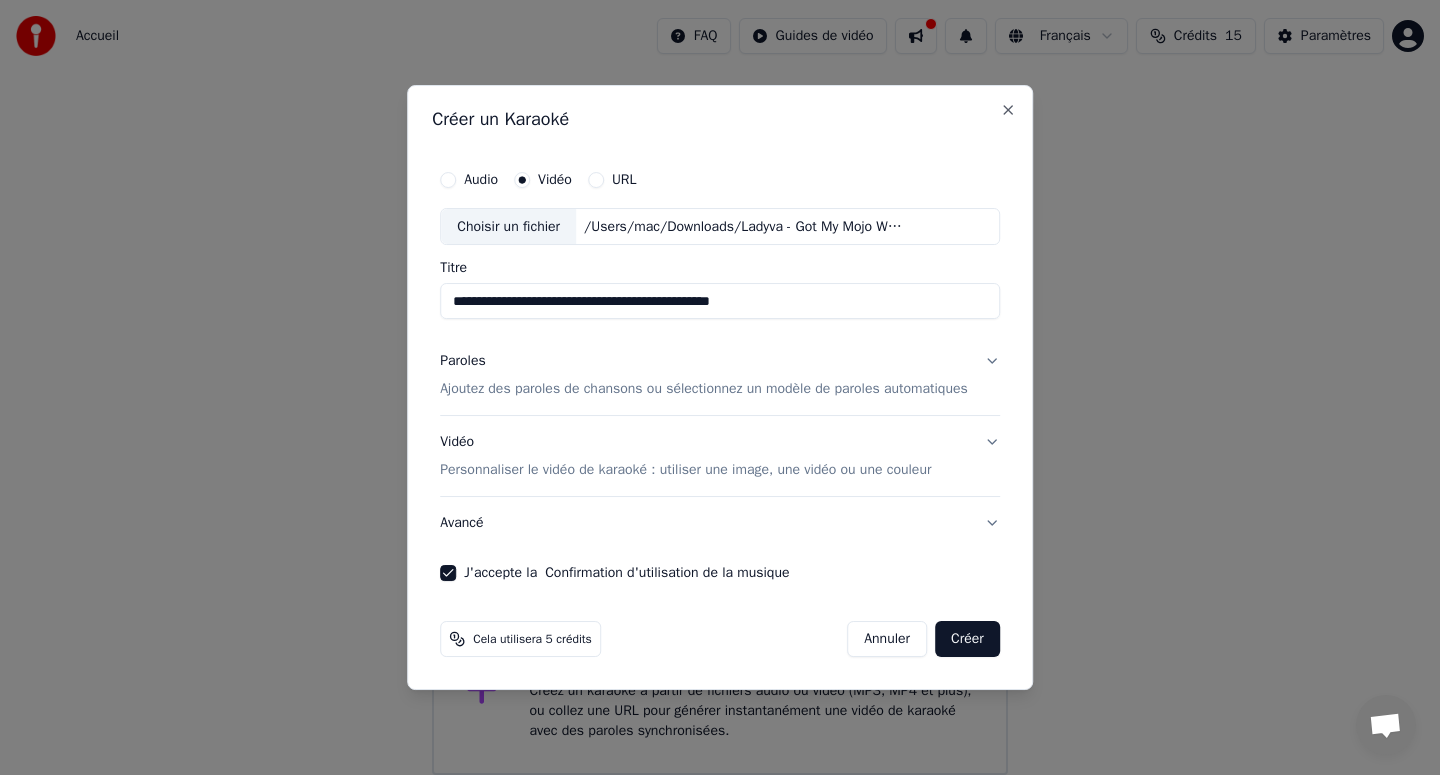 click on "Créer" at bounding box center [967, 639] 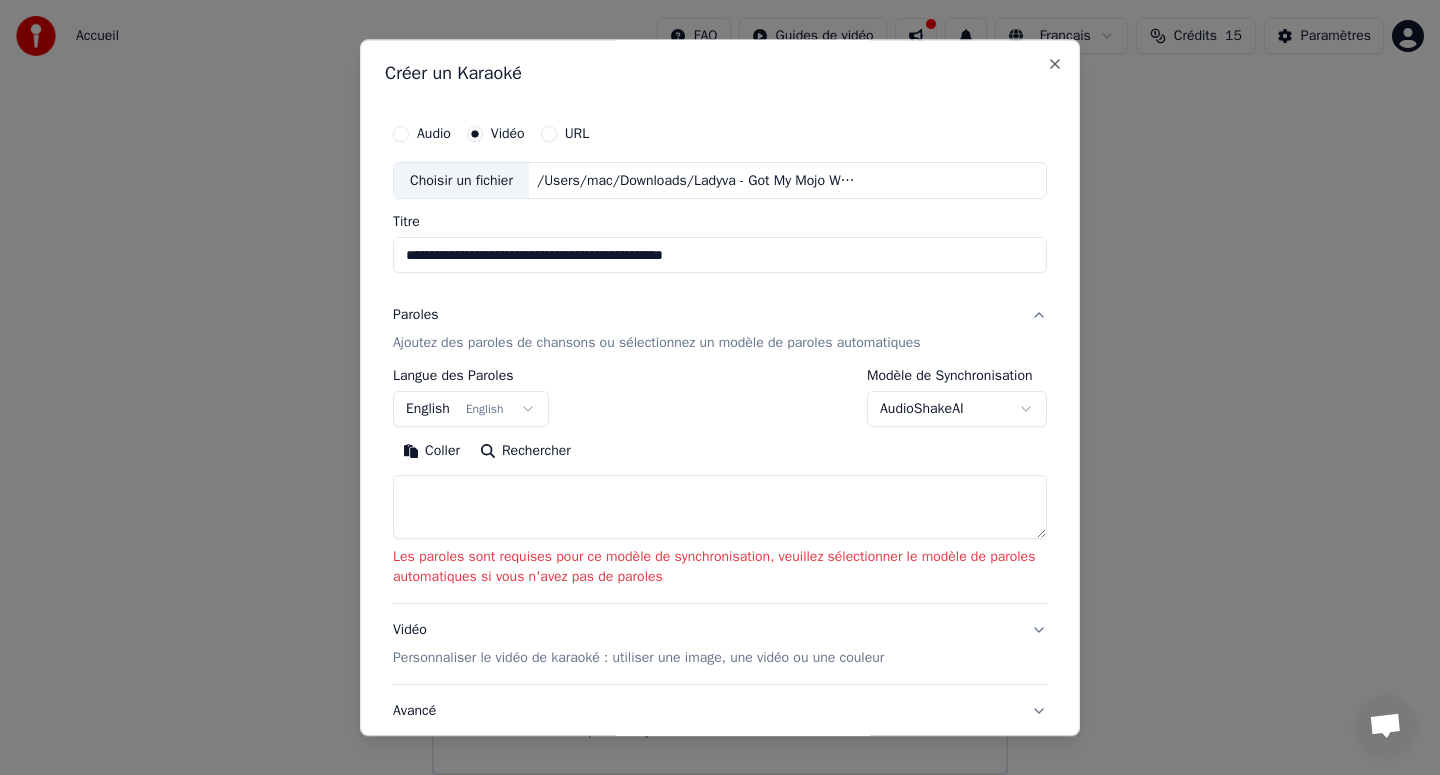 click on "Ajoutez des paroles de chansons ou sélectionnez un modèle de paroles automatiques" at bounding box center [657, 344] 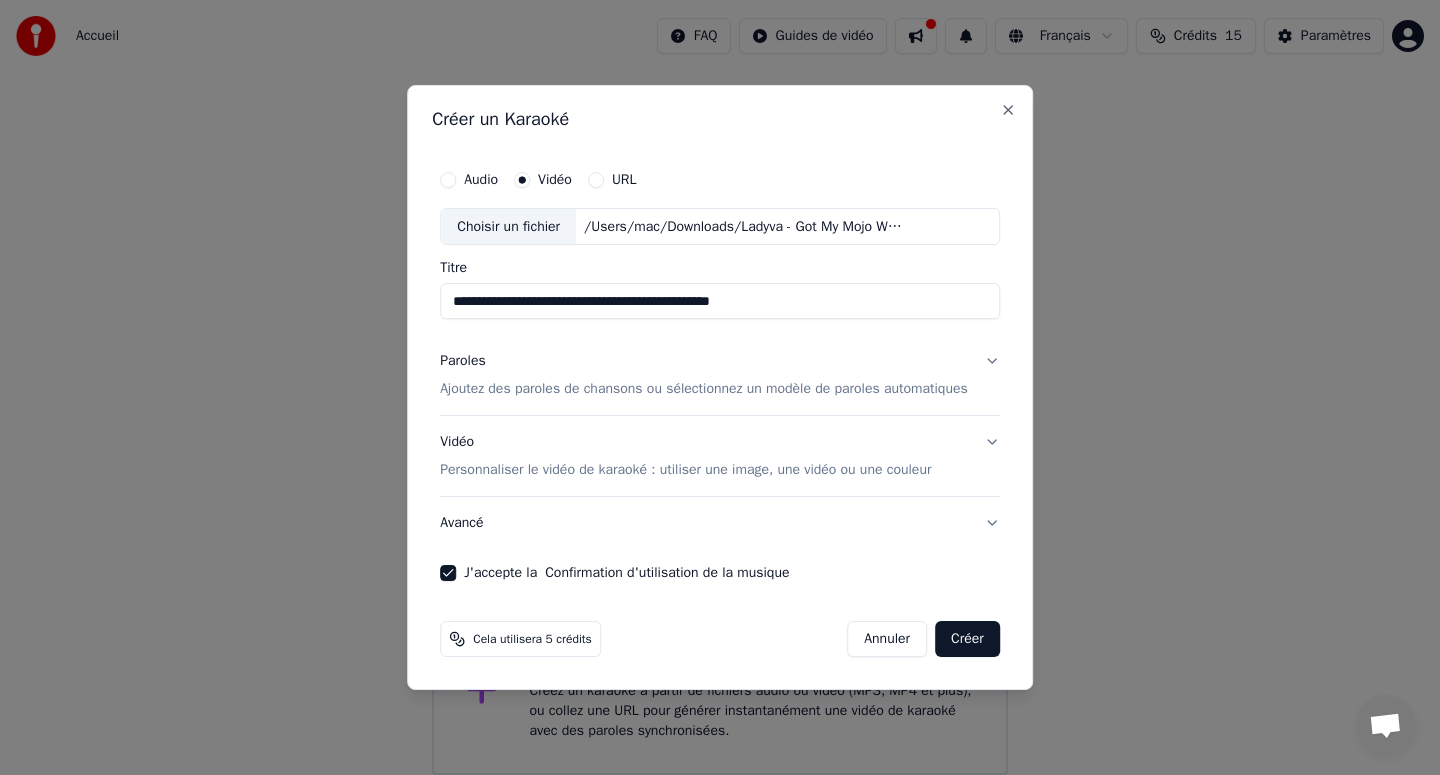 click on "Ajoutez des paroles de chansons ou sélectionnez un modèle de paroles automatiques" at bounding box center (704, 390) 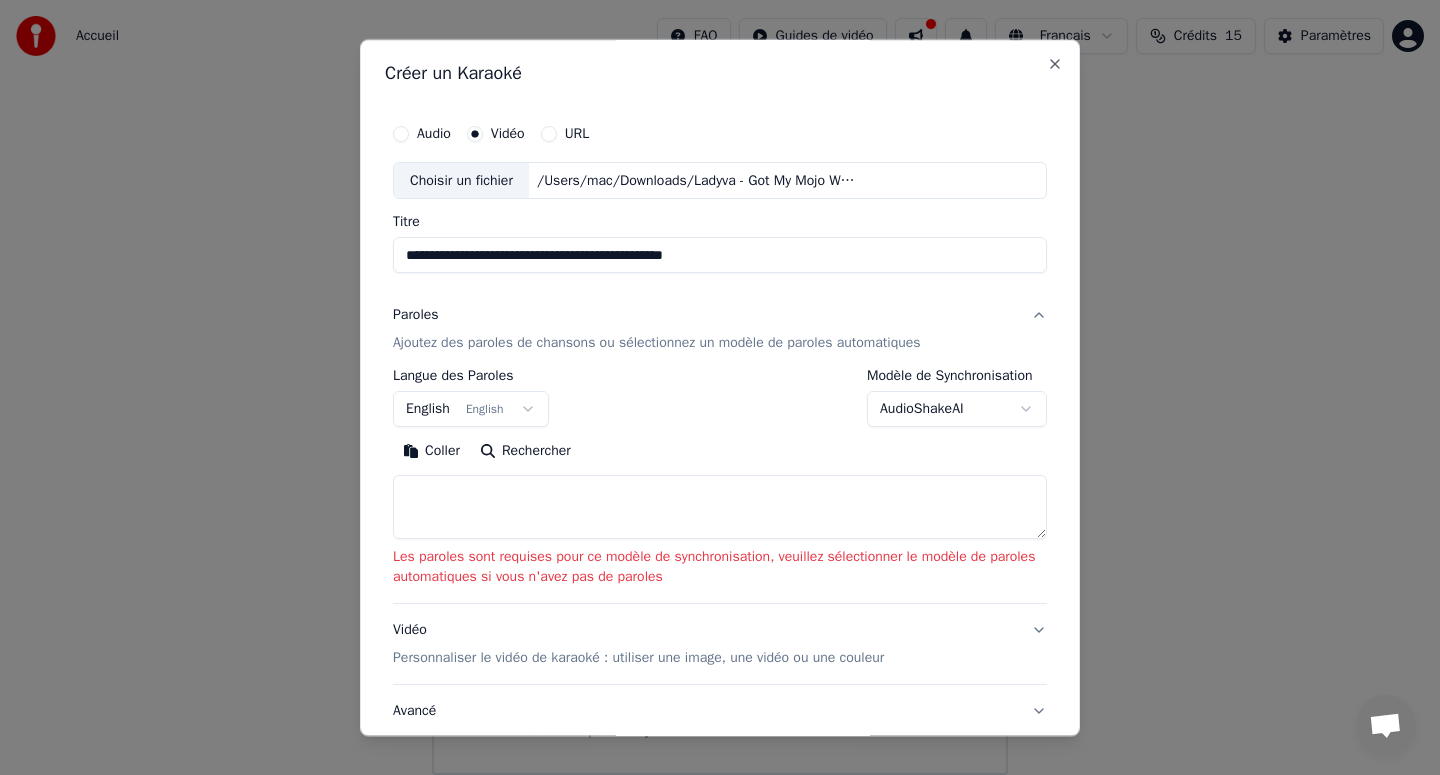 click on "**********" at bounding box center [720, 387] 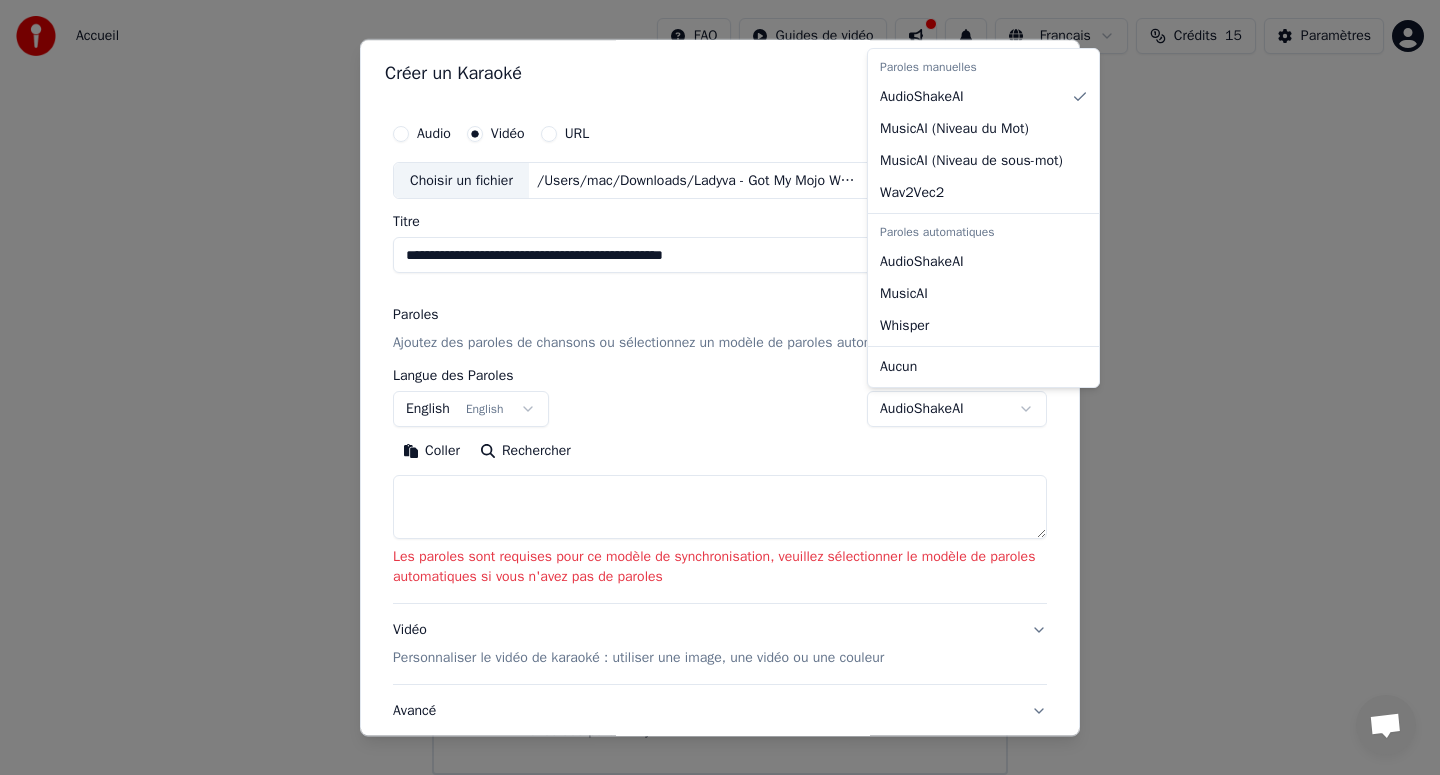 select on "**********" 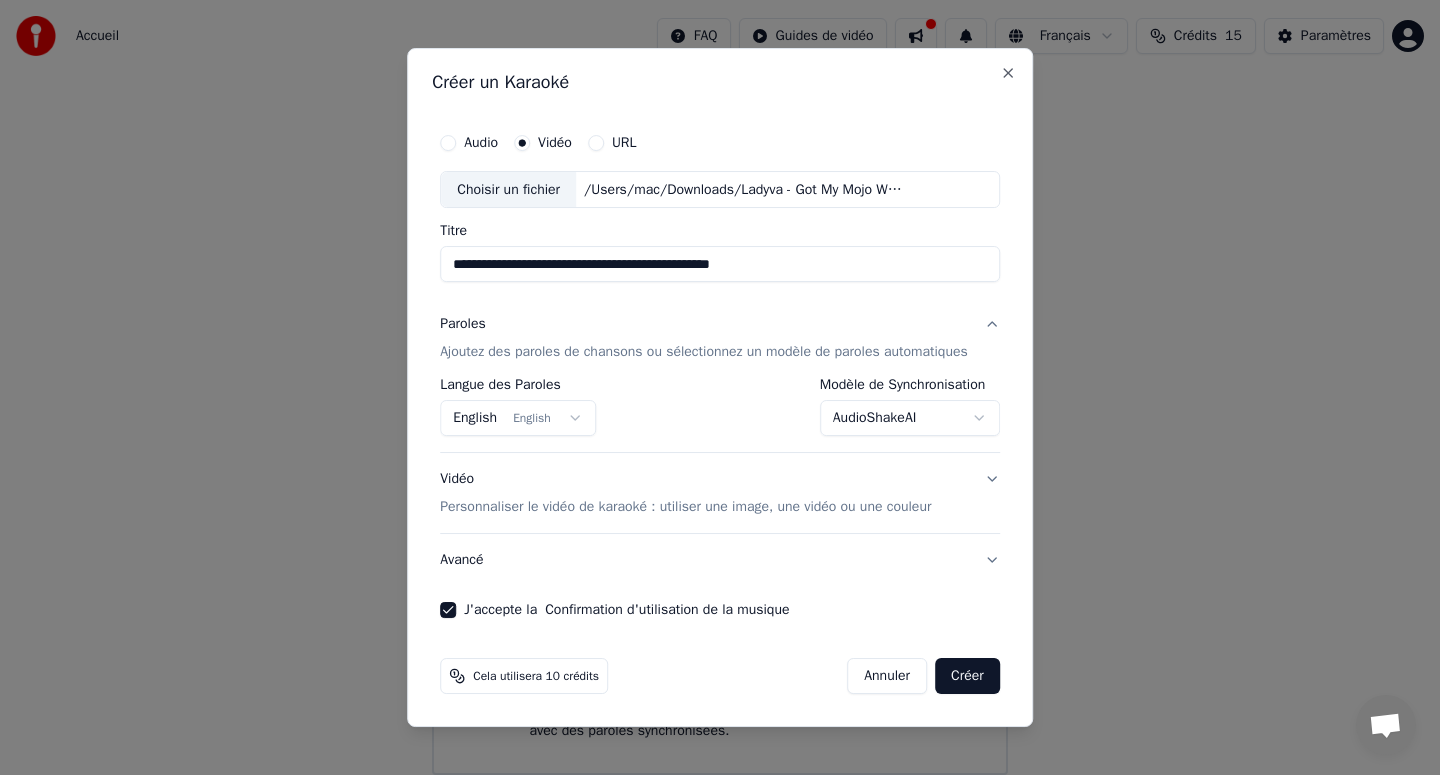 click on "Créer" at bounding box center [967, 676] 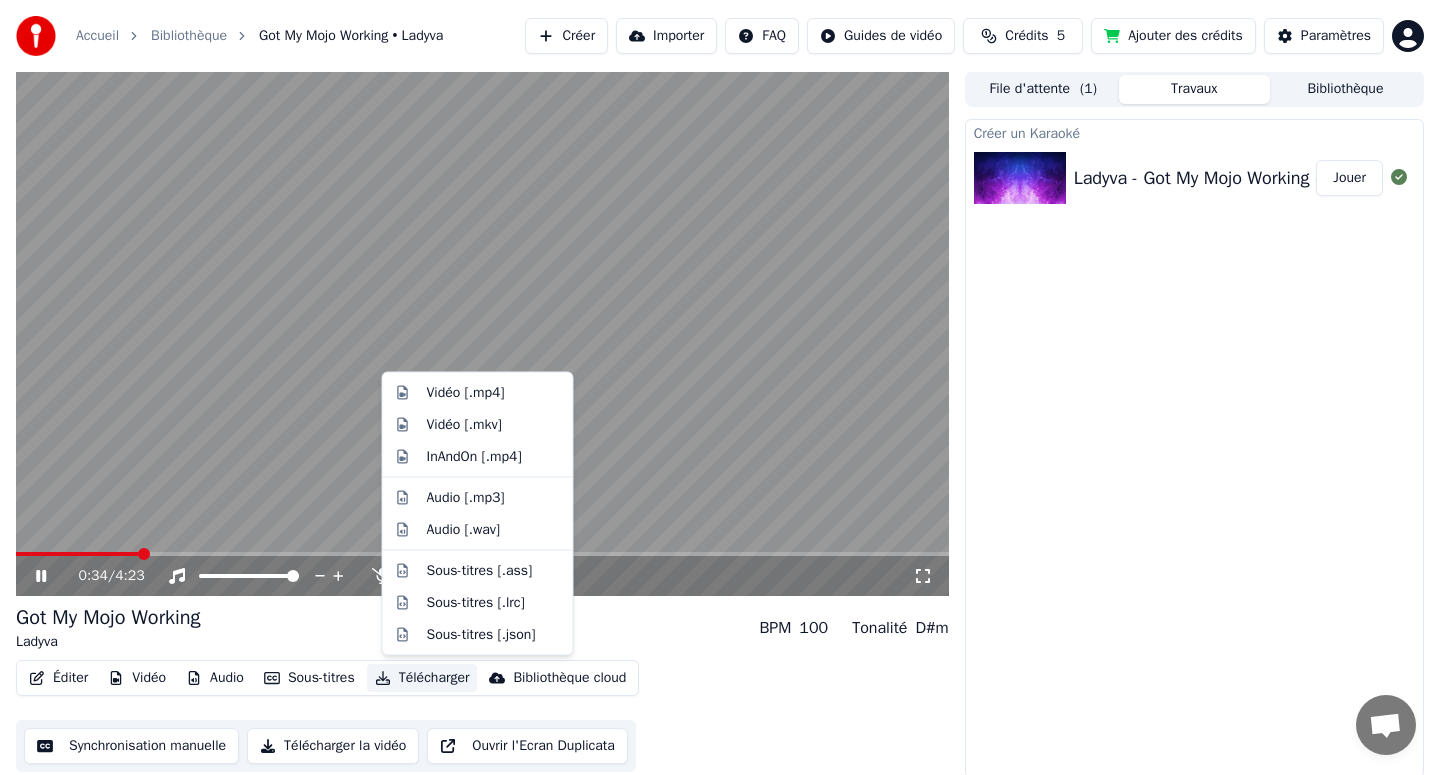 click on "Télécharger" at bounding box center [422, 678] 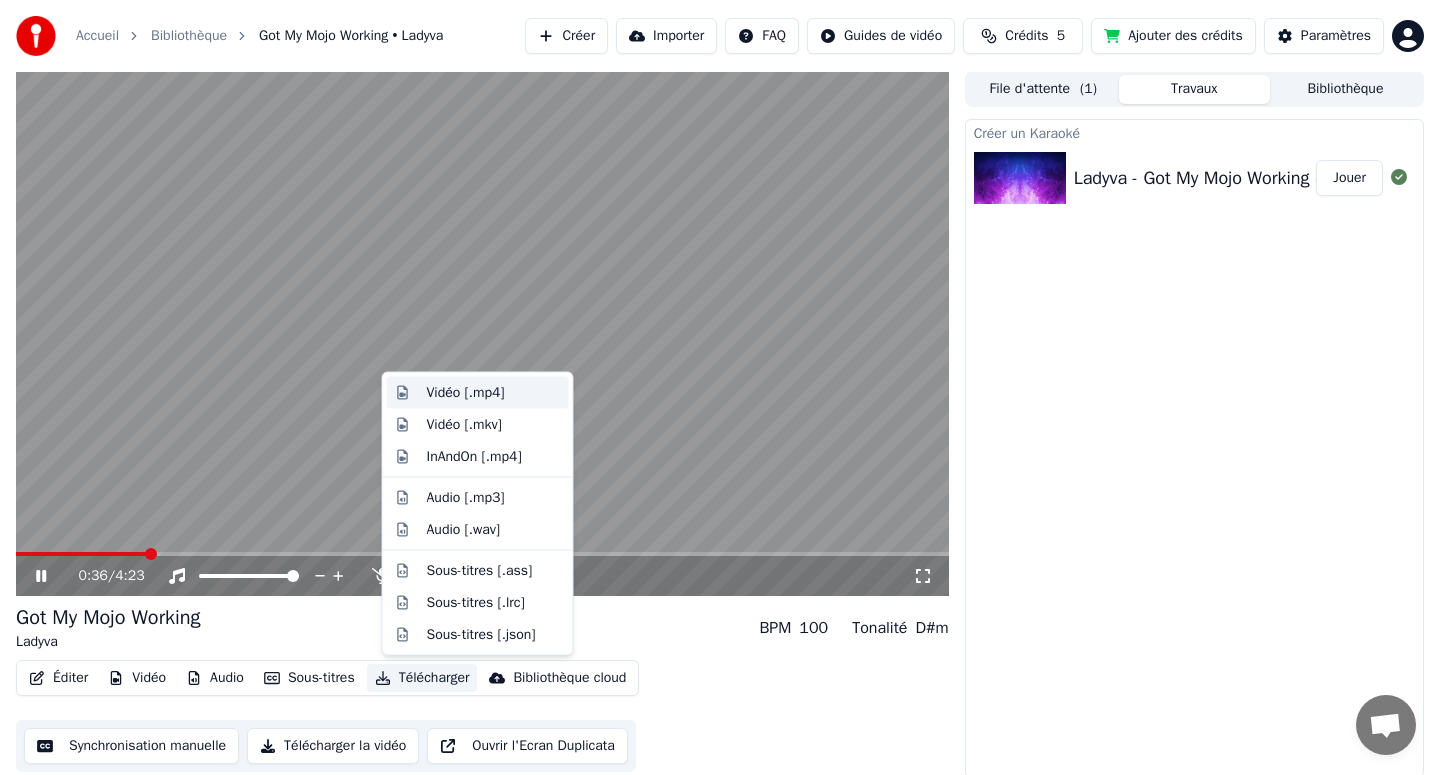click on "Vidéo [.mp4]" at bounding box center [466, 393] 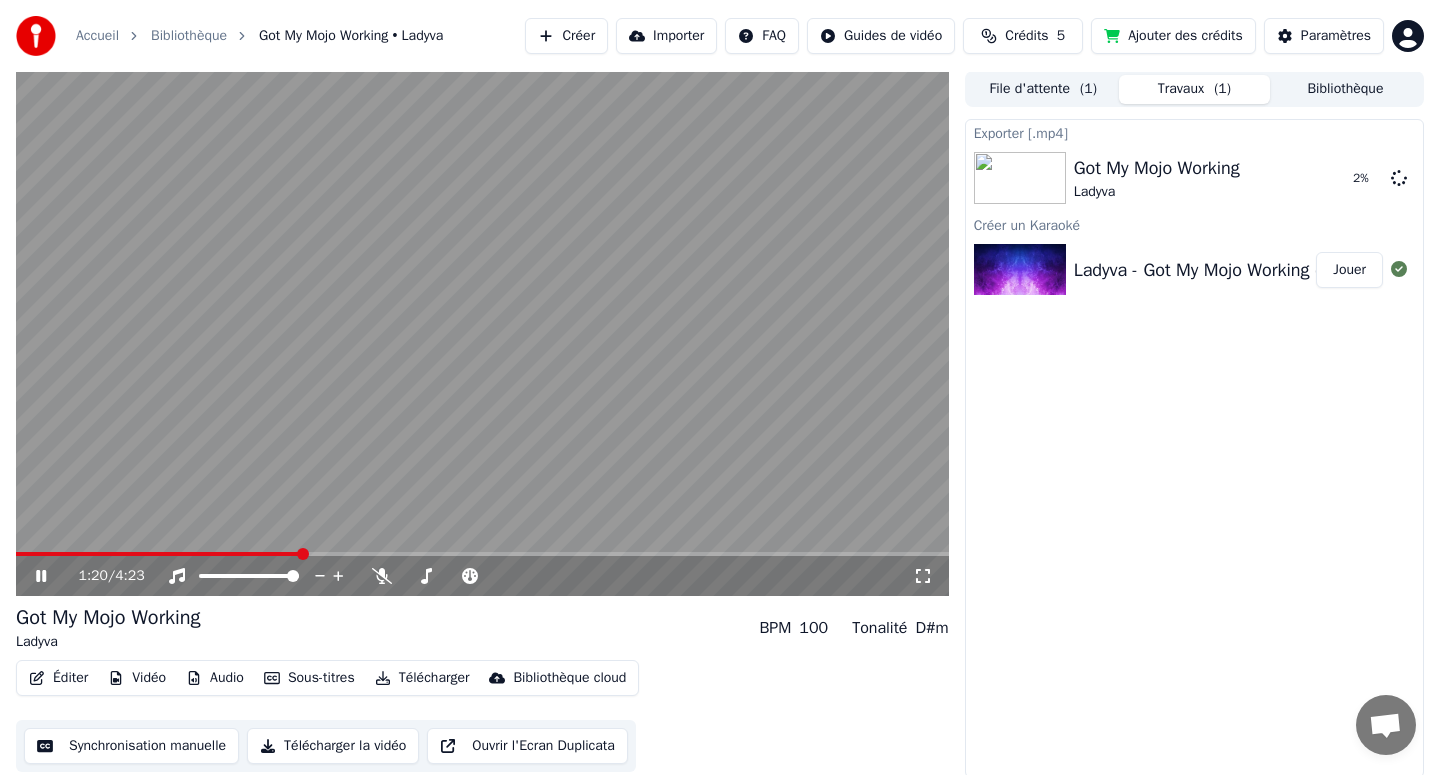 click 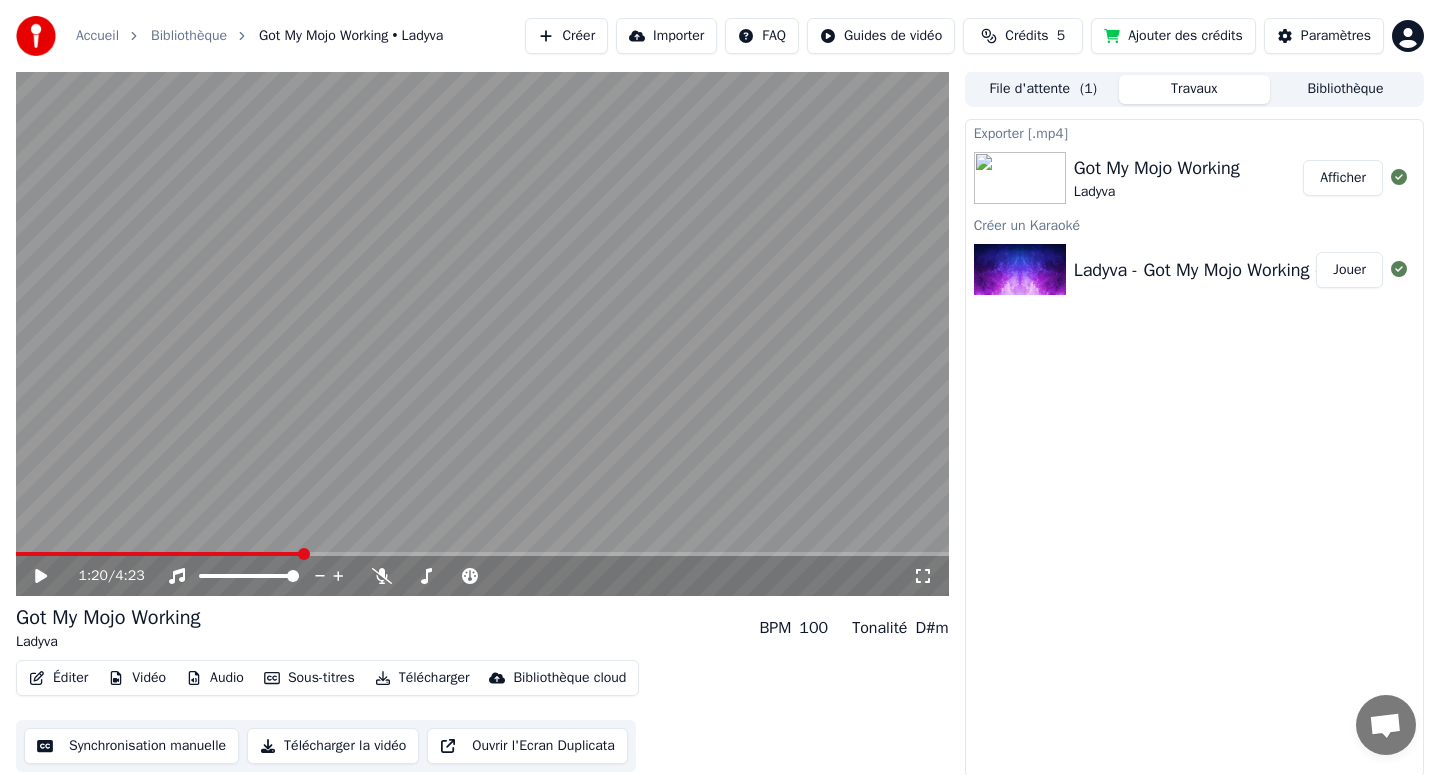 click on "Télécharger la vidéo" at bounding box center (333, 746) 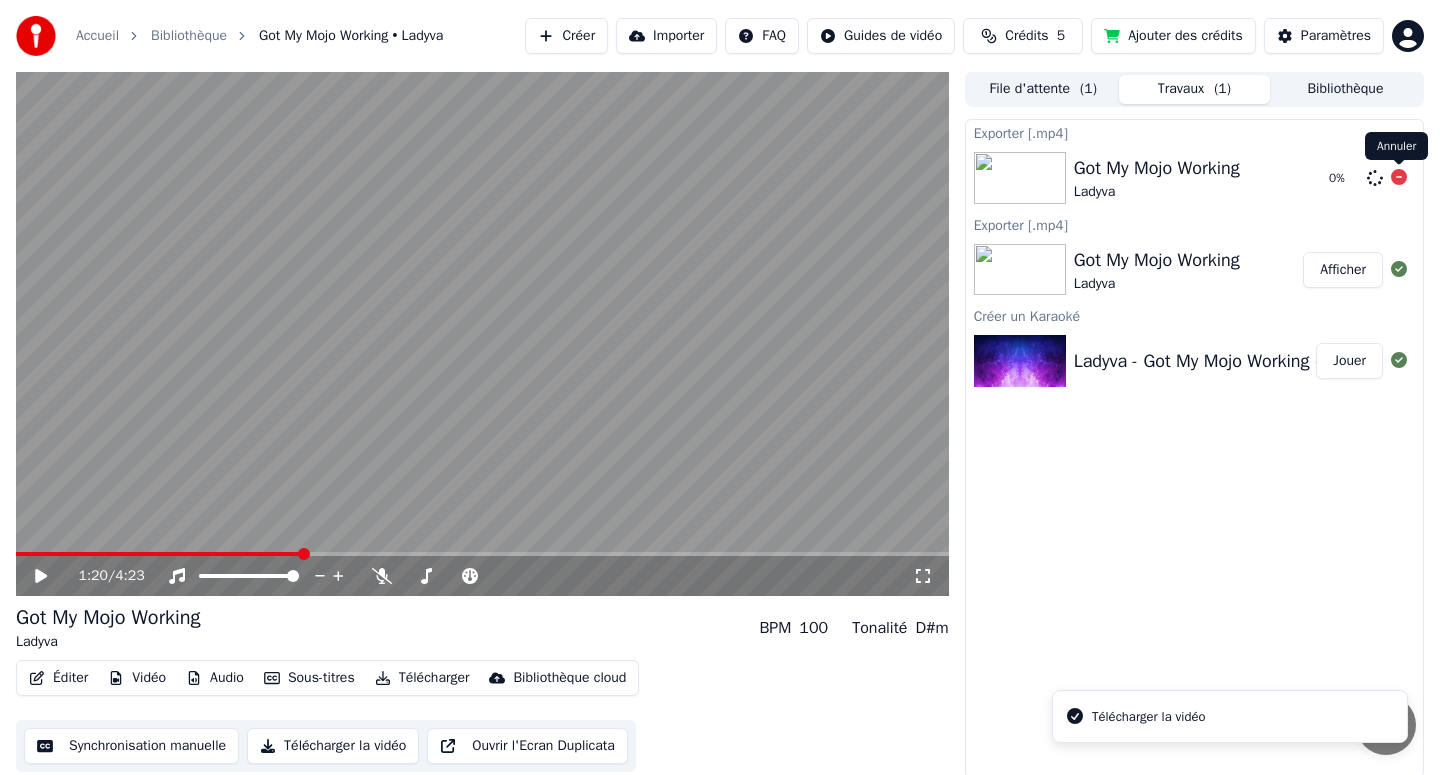 click 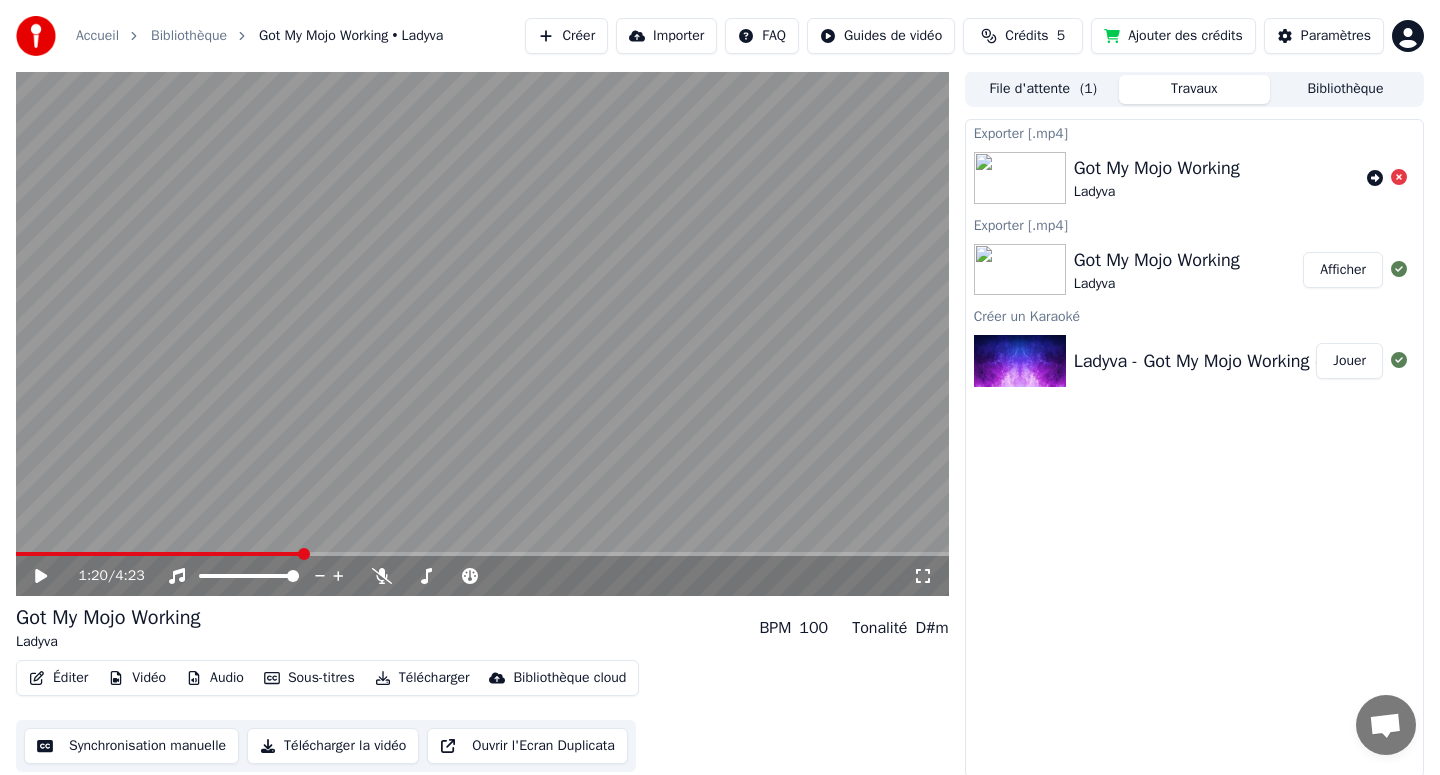 click on "Afficher" at bounding box center (1343, 270) 